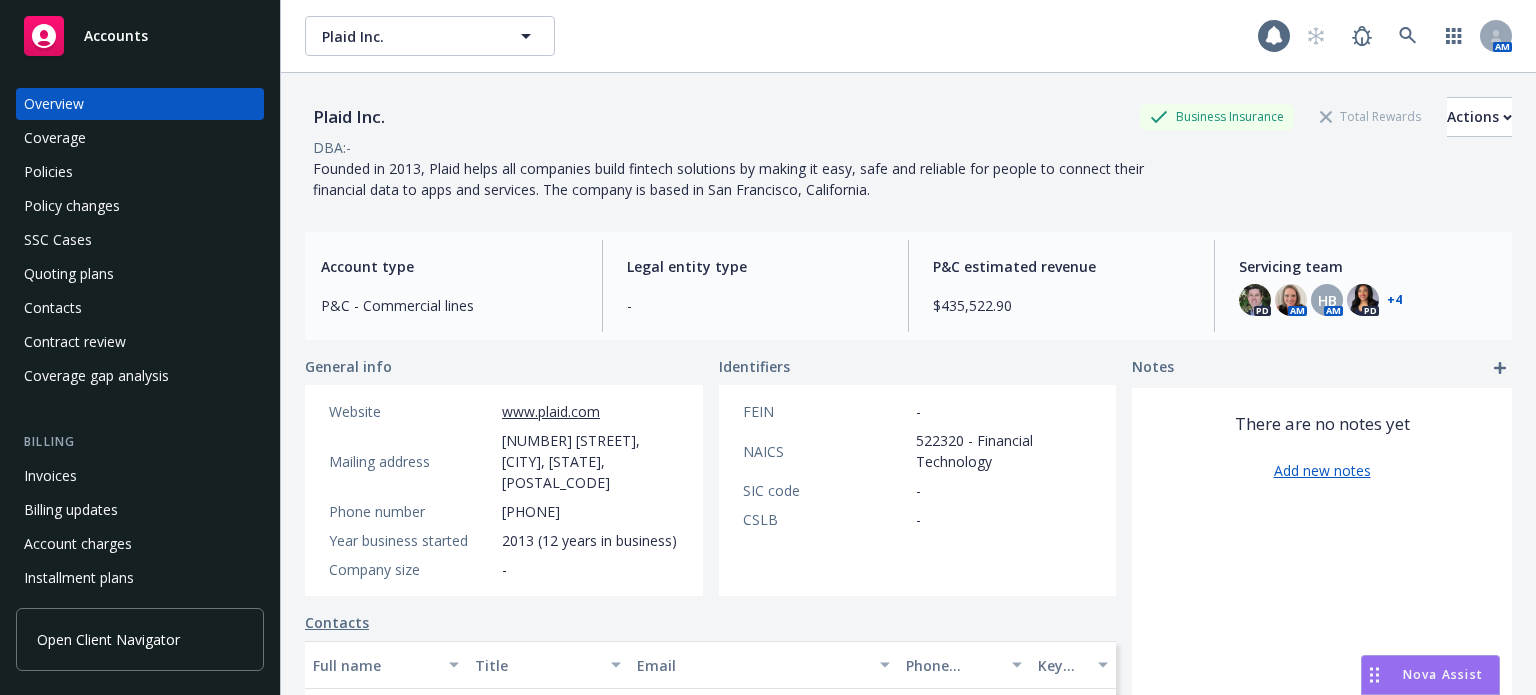 scroll, scrollTop: 0, scrollLeft: 0, axis: both 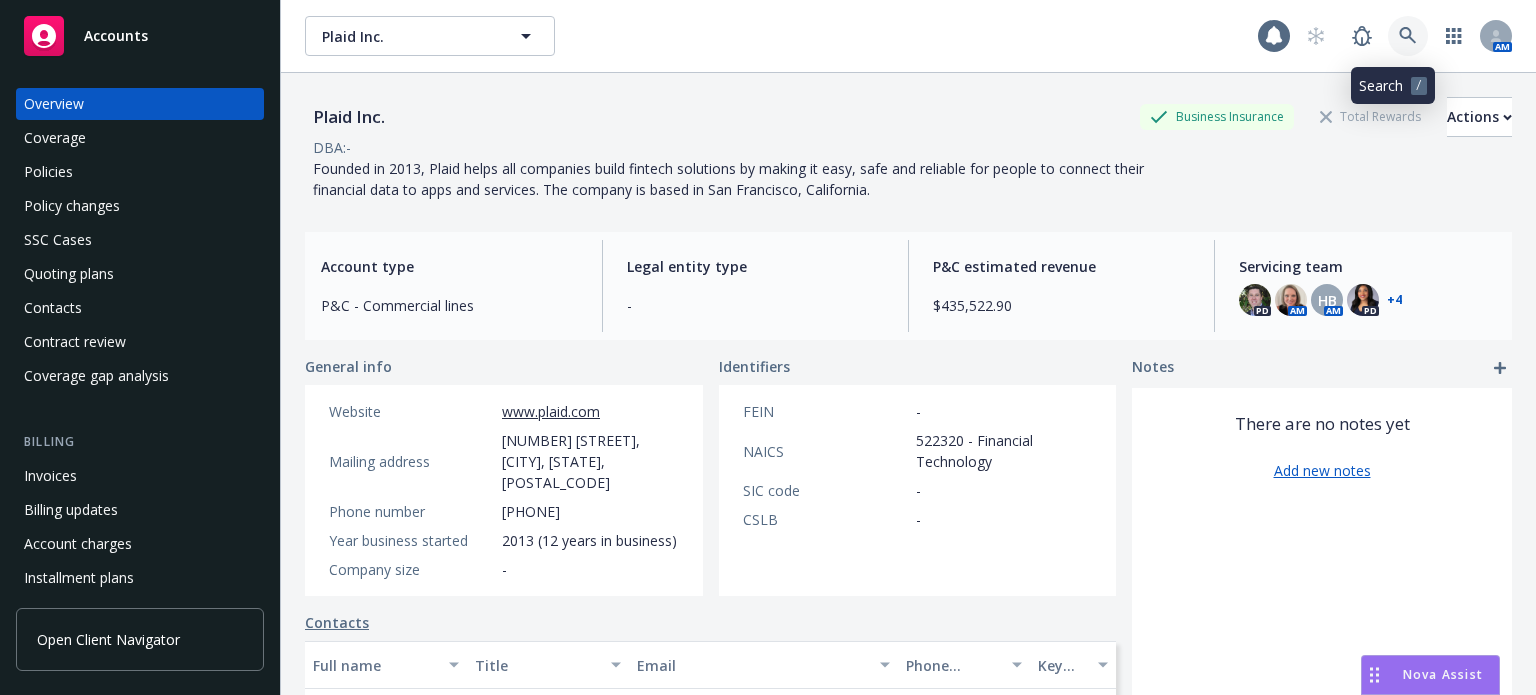 click 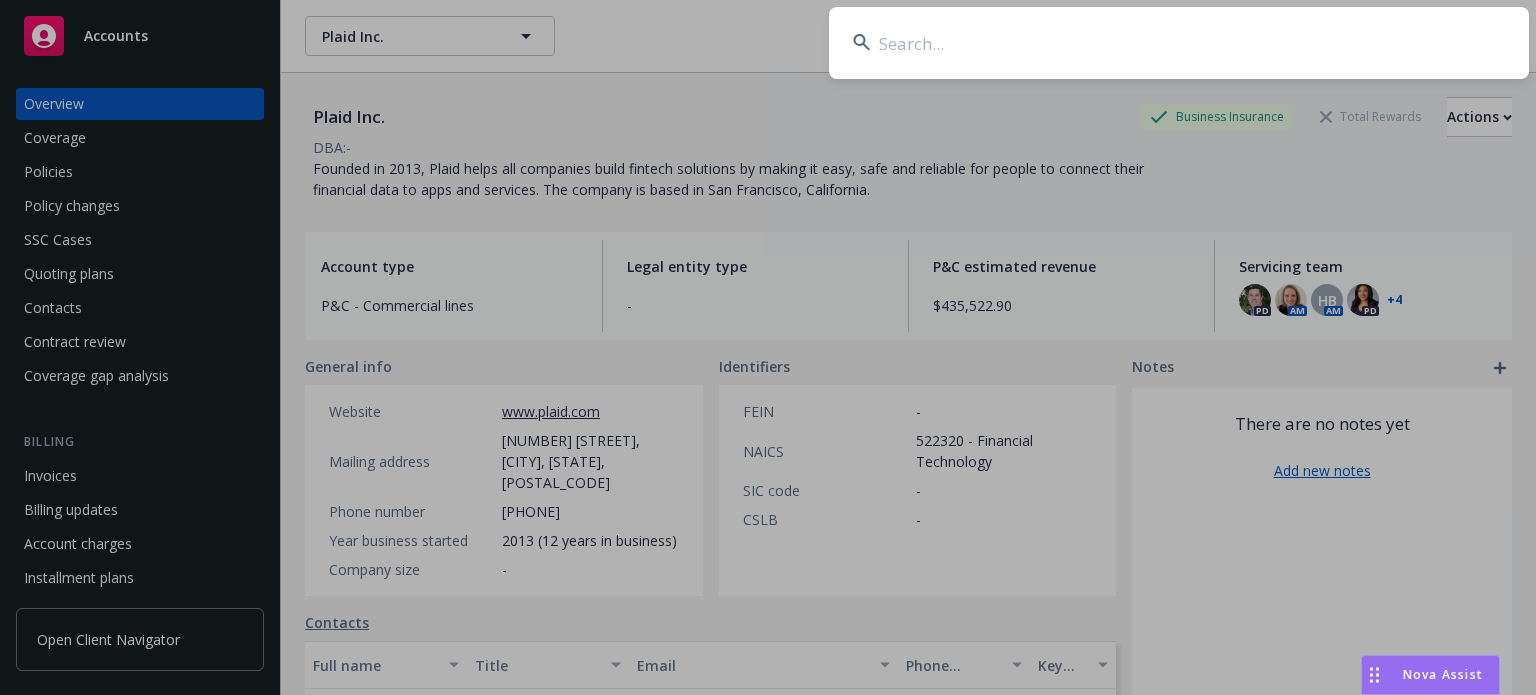 click at bounding box center (1179, 43) 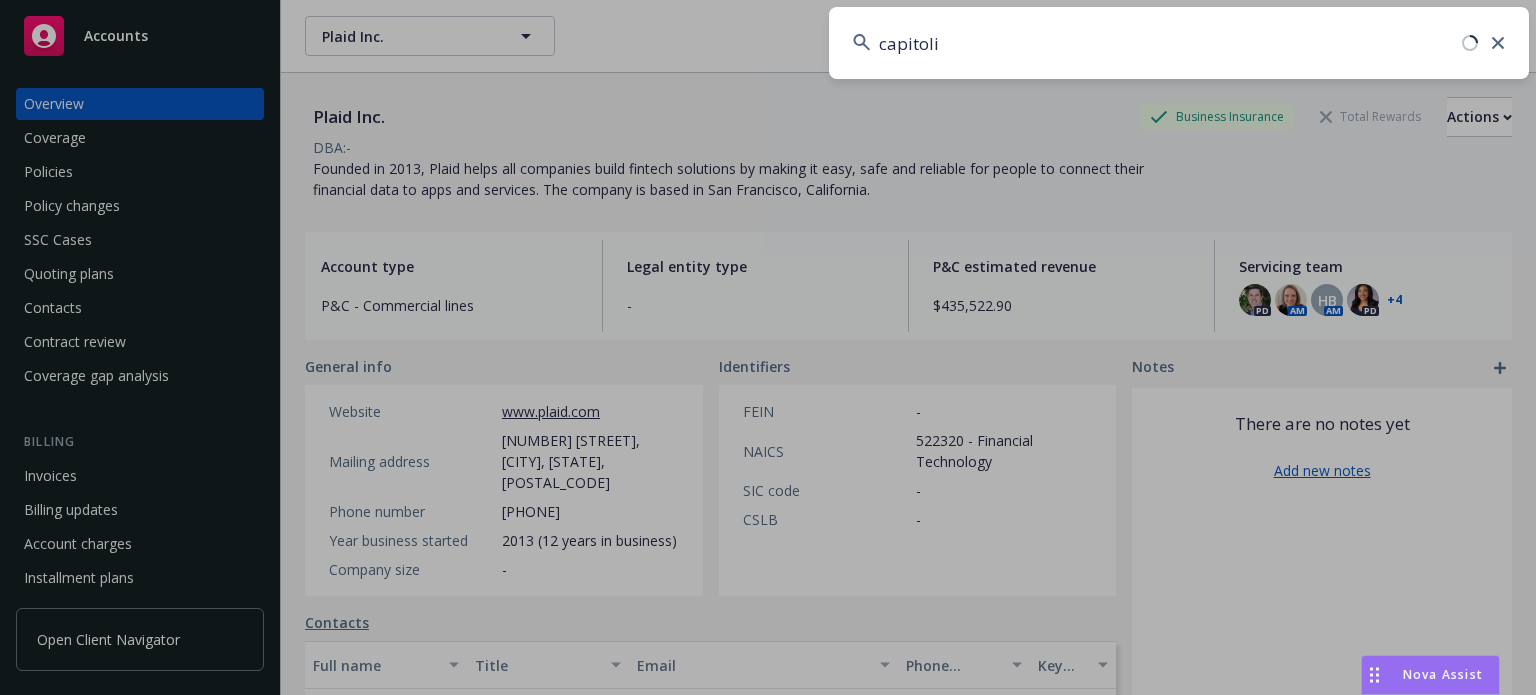 type on "capitolis" 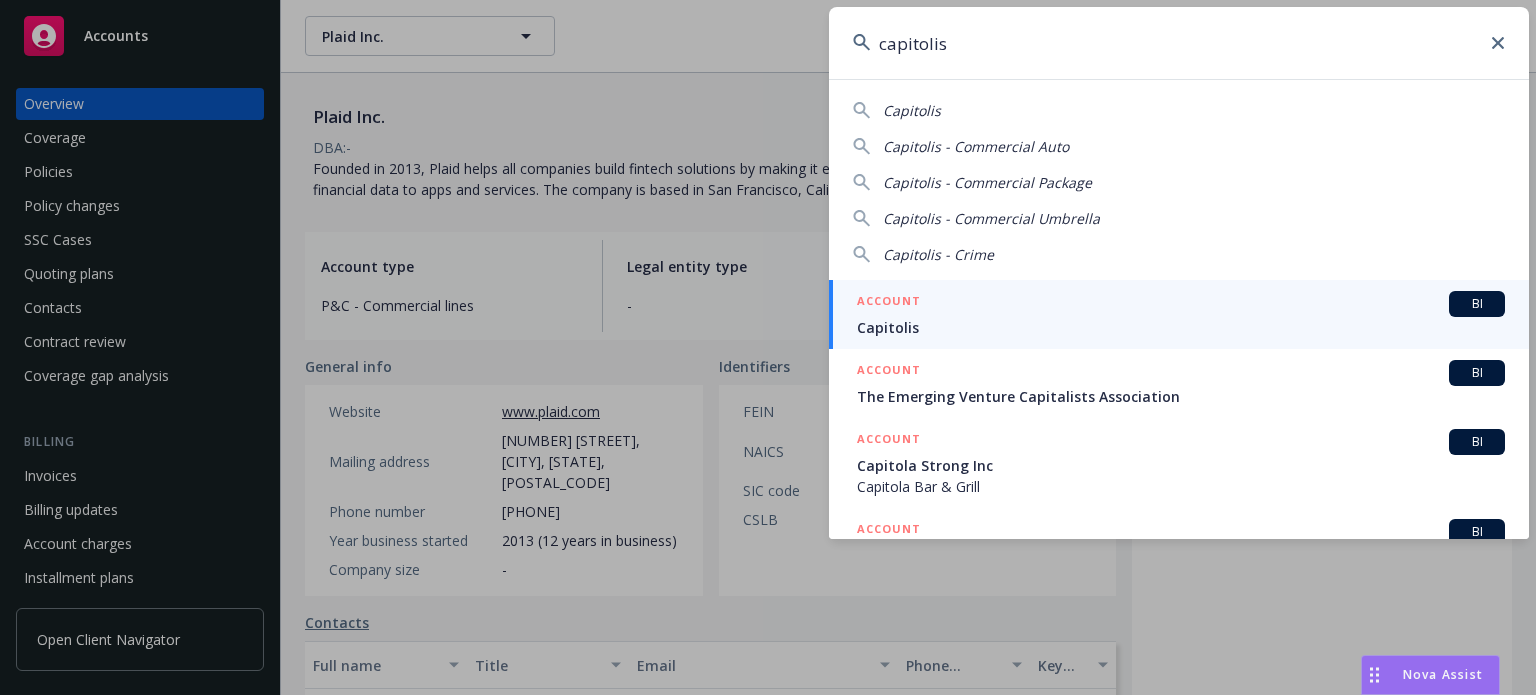 click on "Capitolis" at bounding box center (1181, 327) 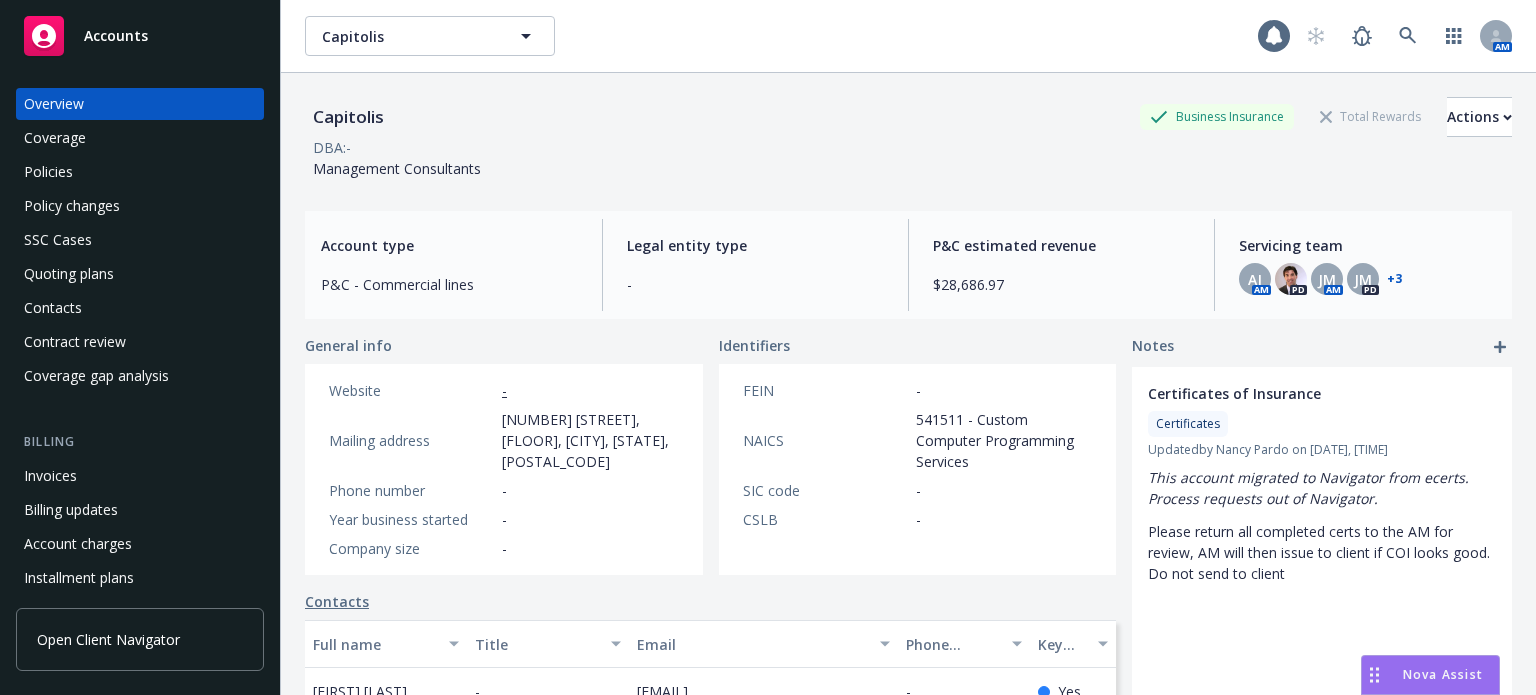 click on "Policies" at bounding box center [48, 172] 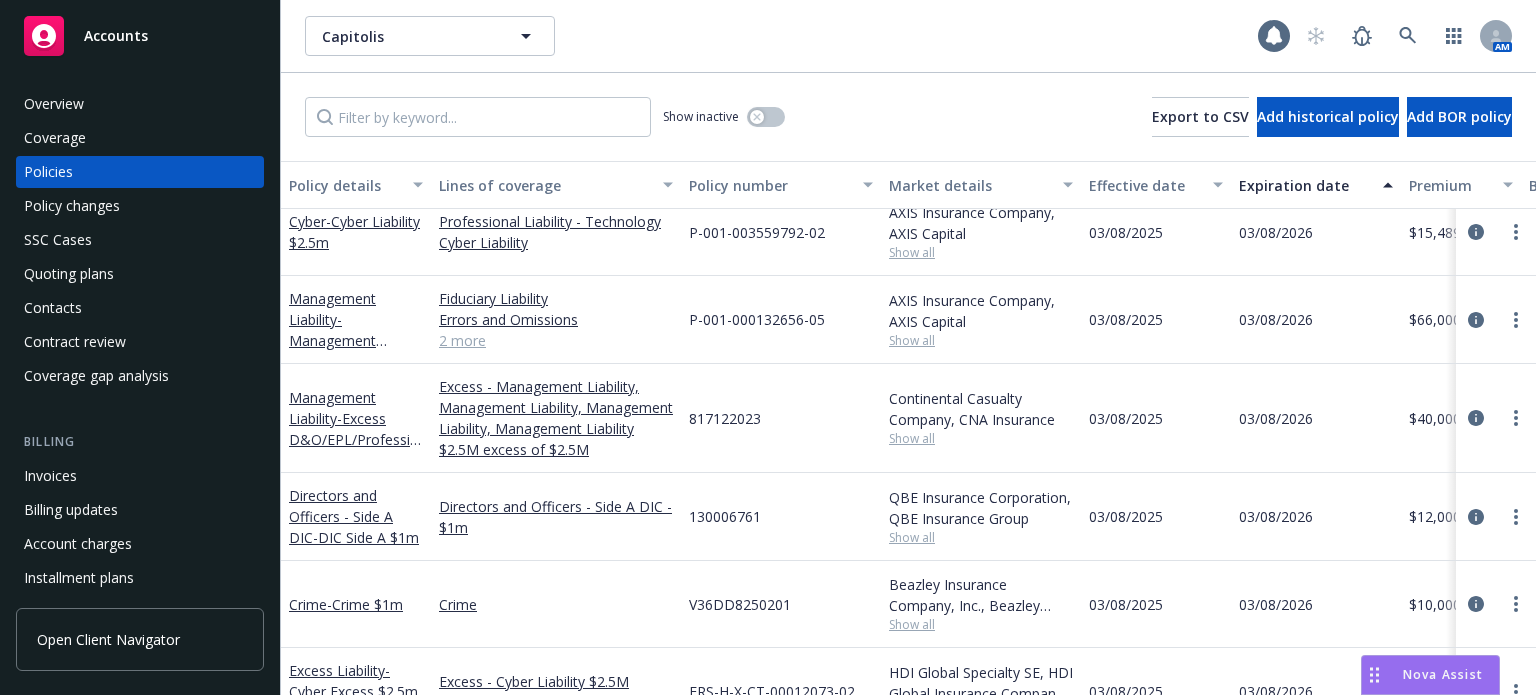 scroll, scrollTop: 200, scrollLeft: 0, axis: vertical 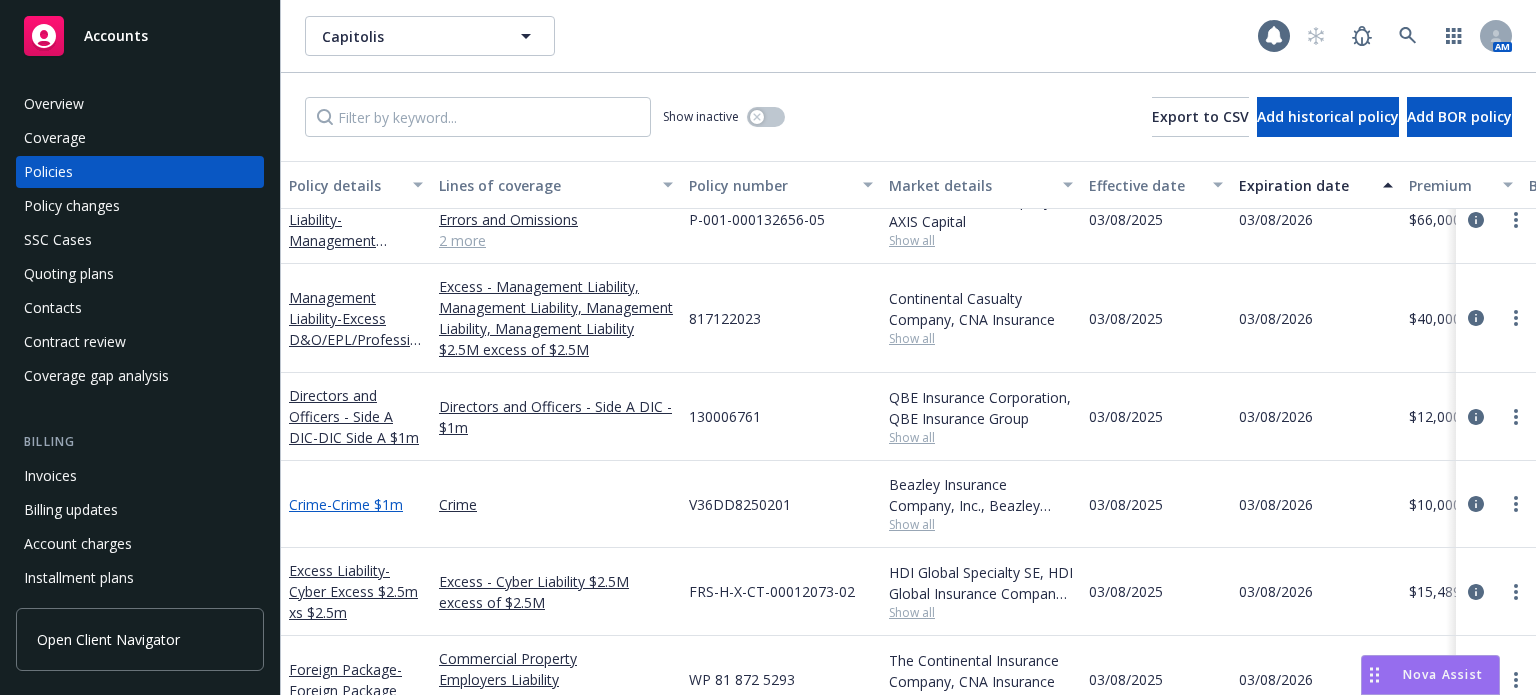 click on "Crime  -  Crime $1m" at bounding box center [346, 504] 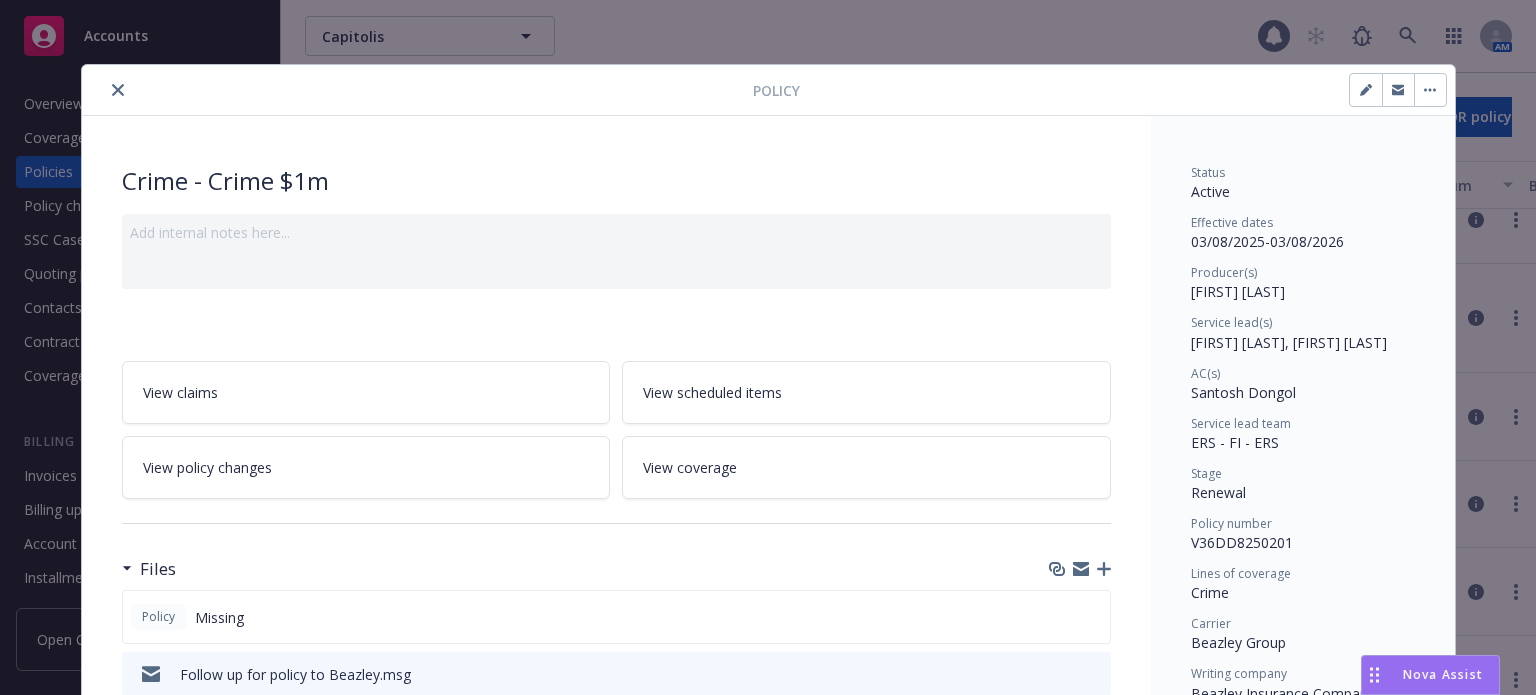 click 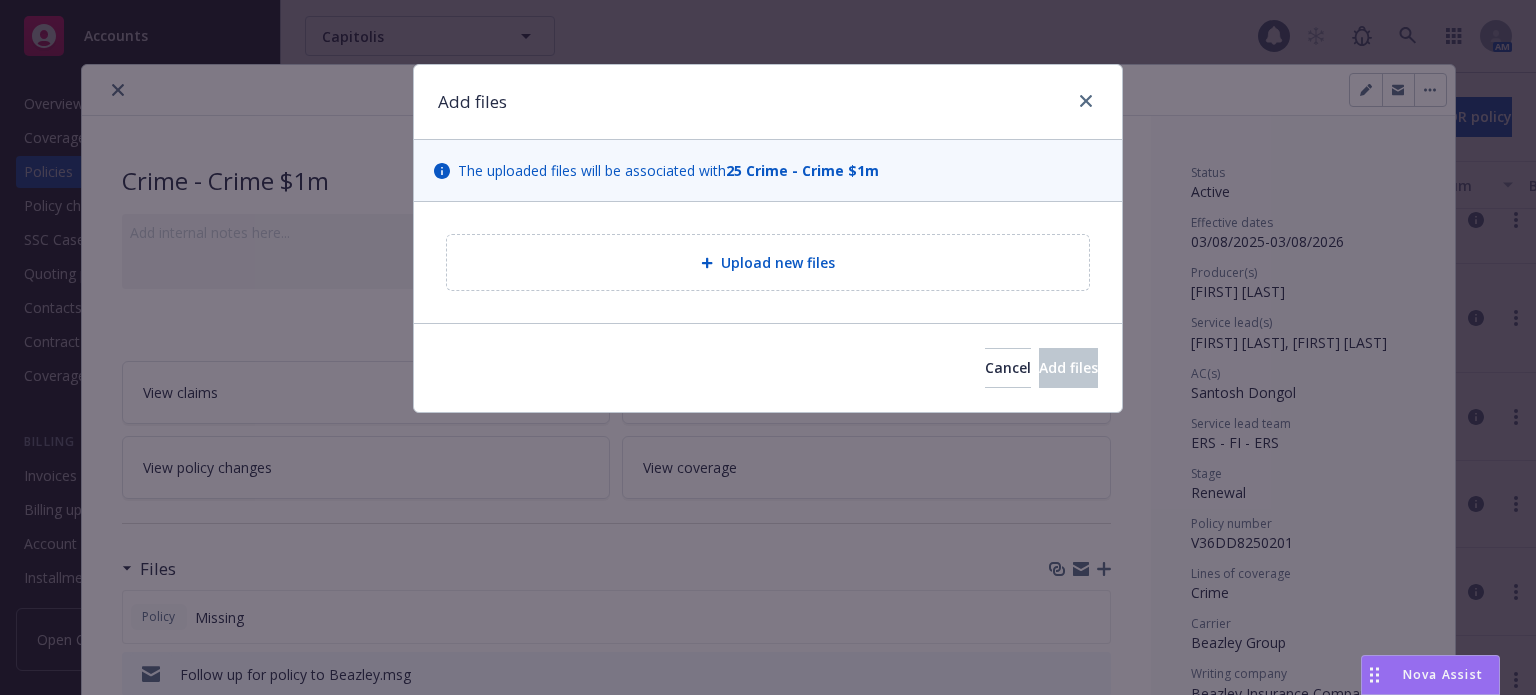 type on "x" 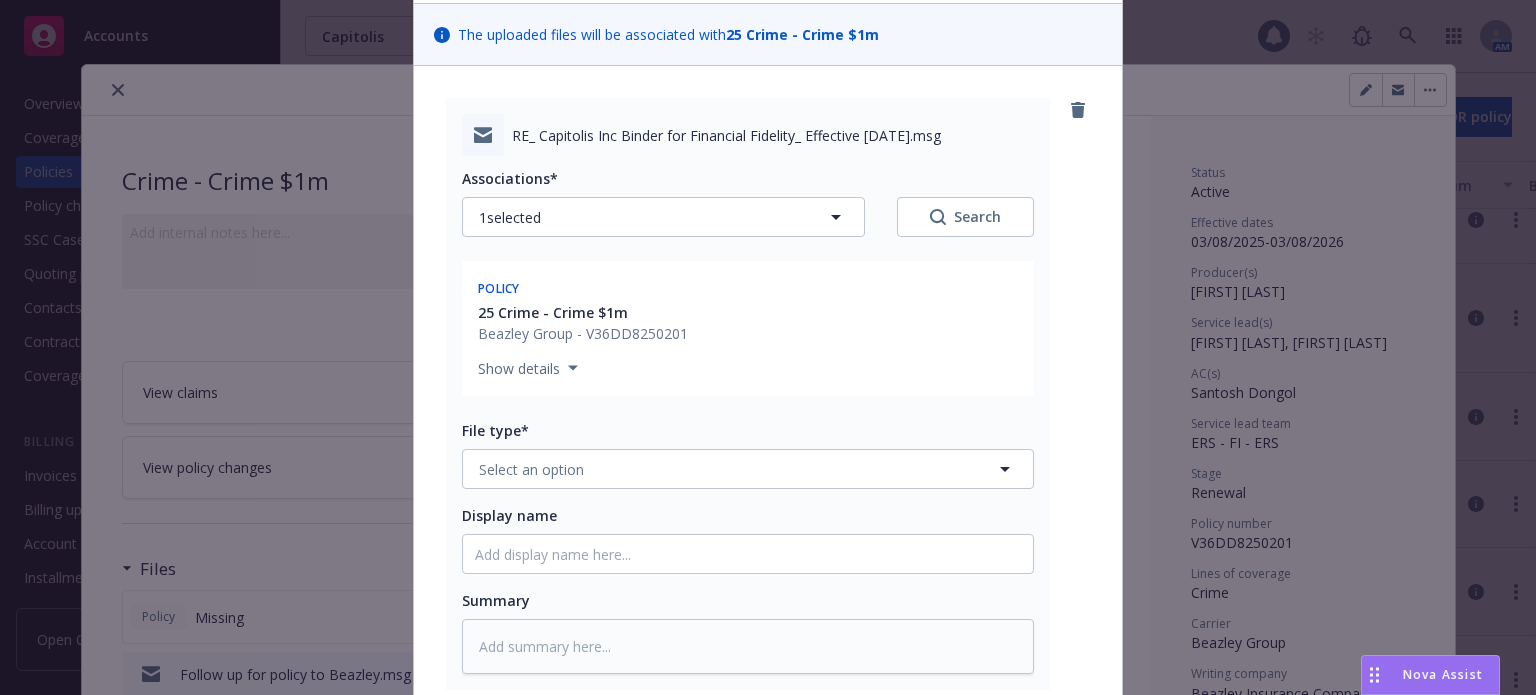 scroll, scrollTop: 200, scrollLeft: 0, axis: vertical 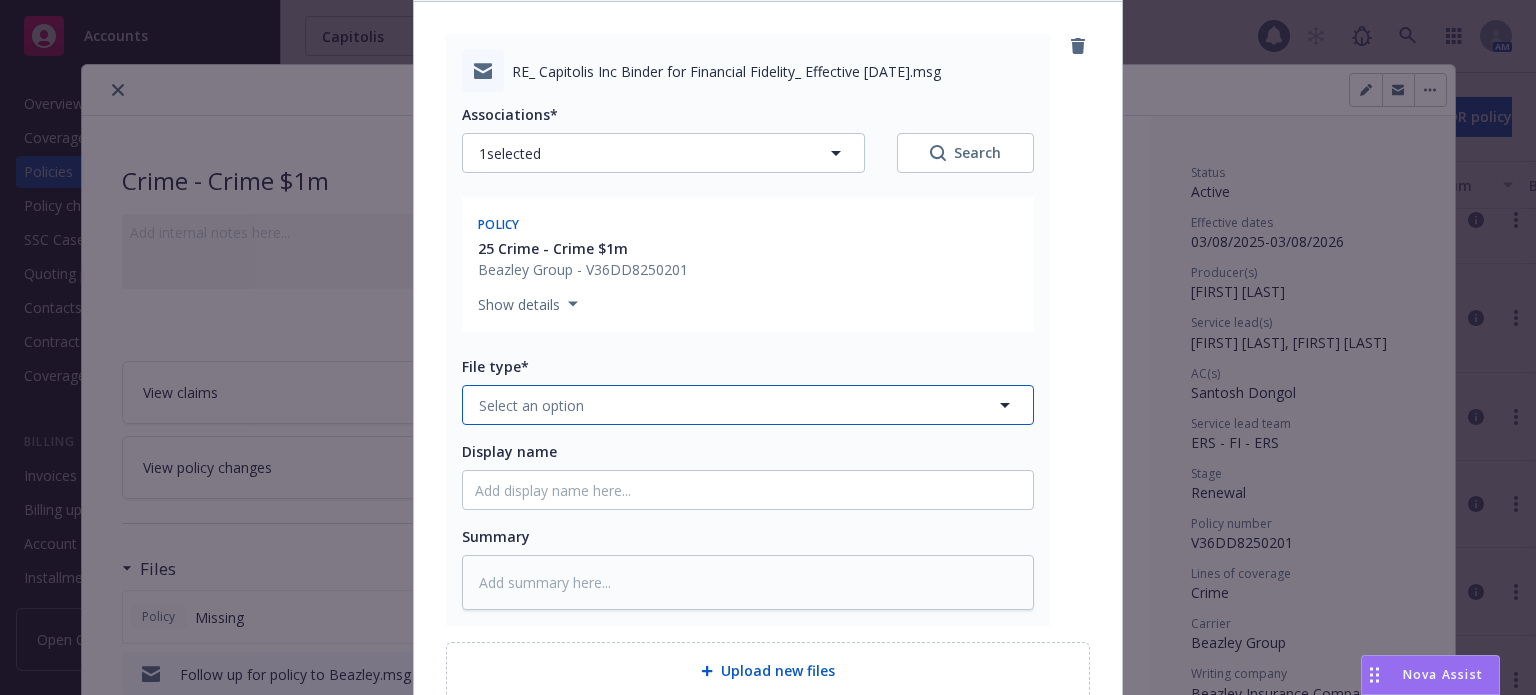 click on "Select an option" at bounding box center [748, 405] 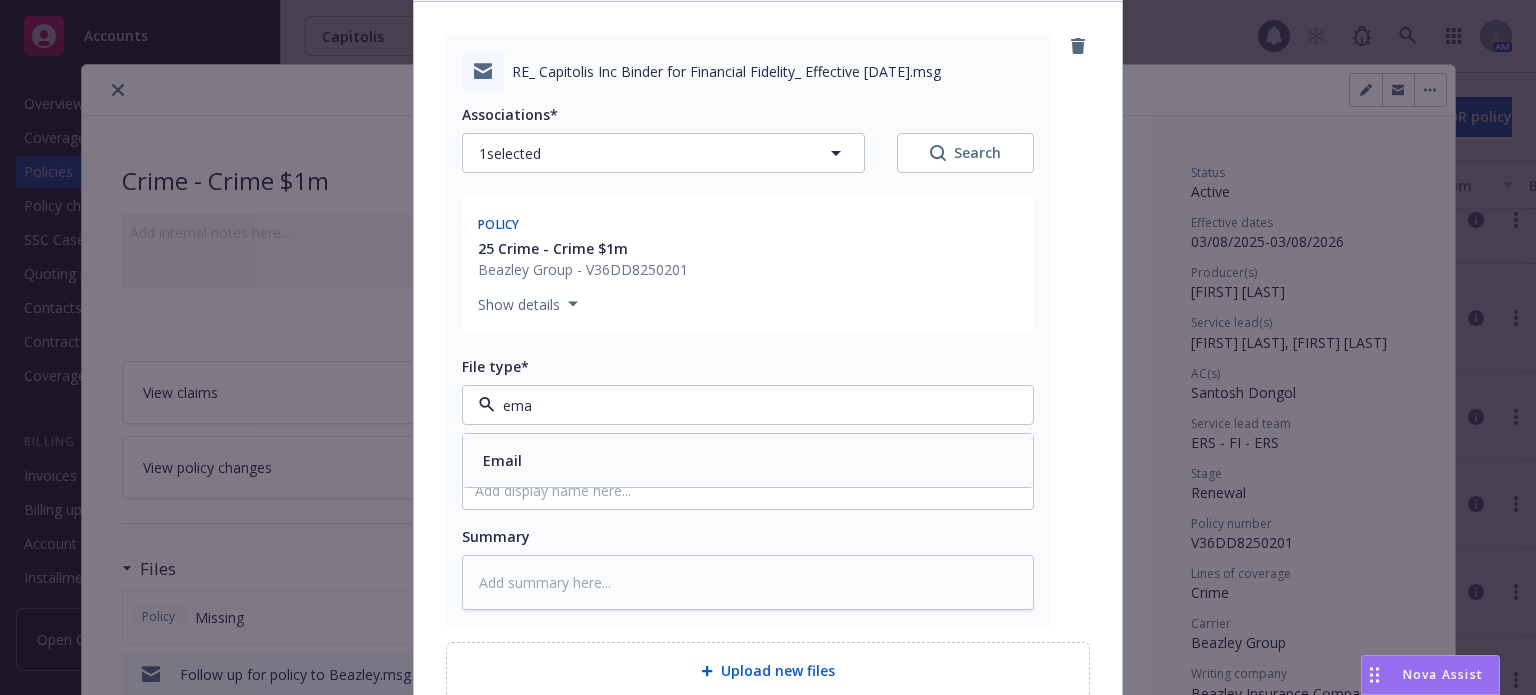 type on "emai" 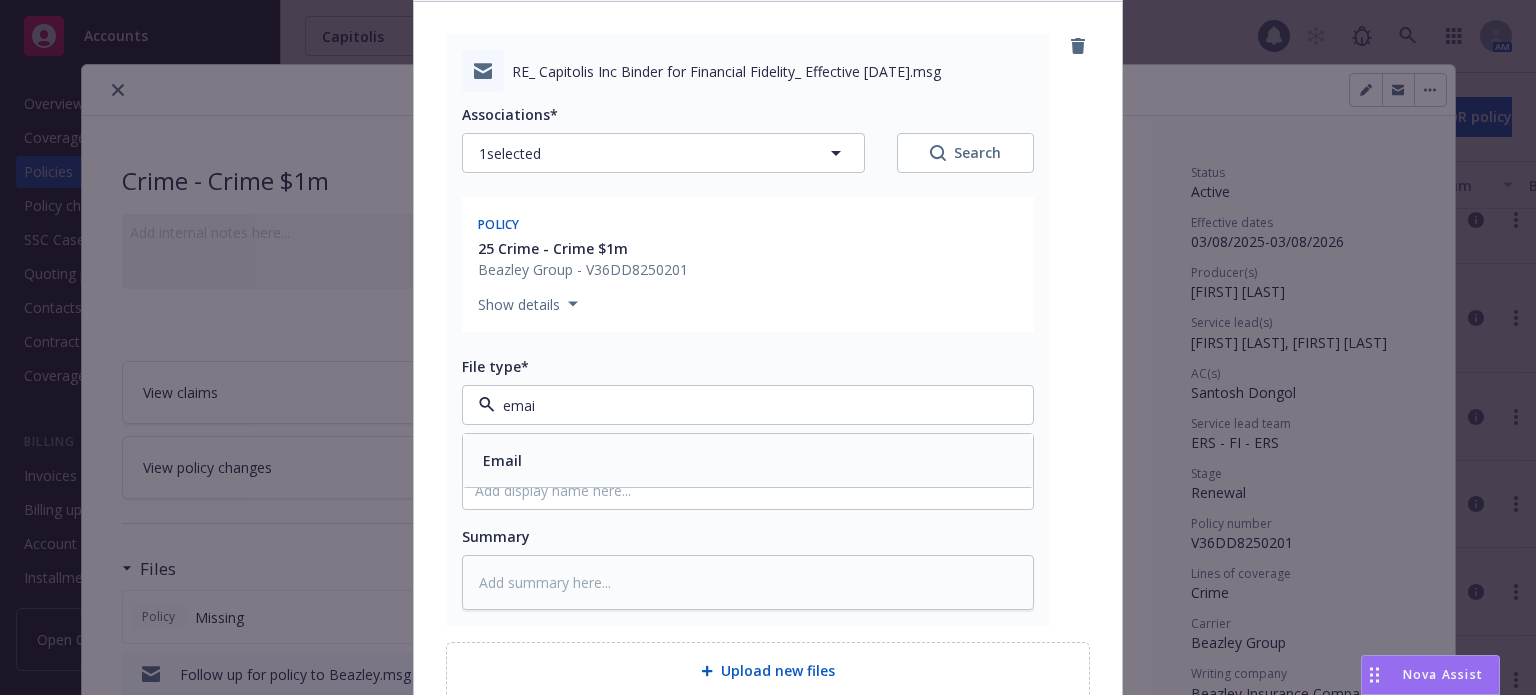 click on "Email" at bounding box center (748, 460) 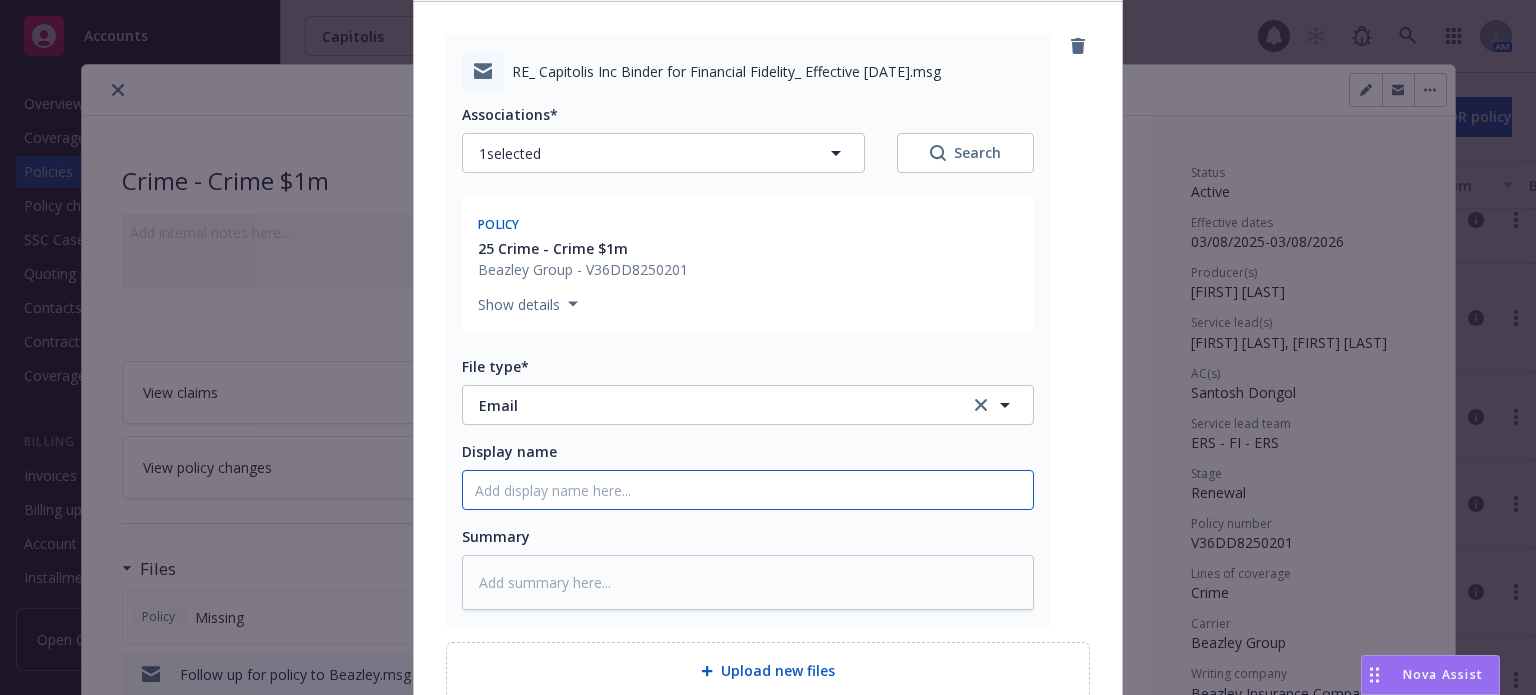 click on "Display name" at bounding box center [748, 490] 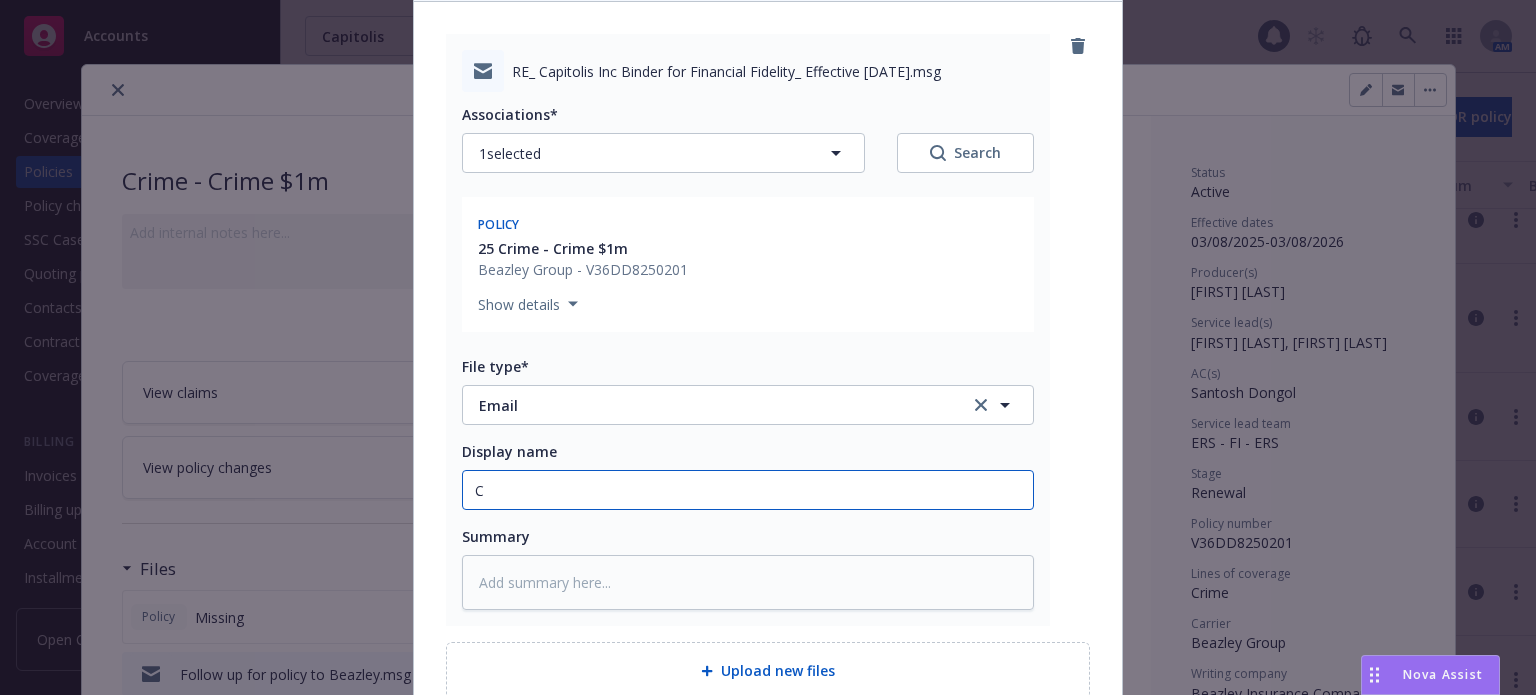 type on "x" 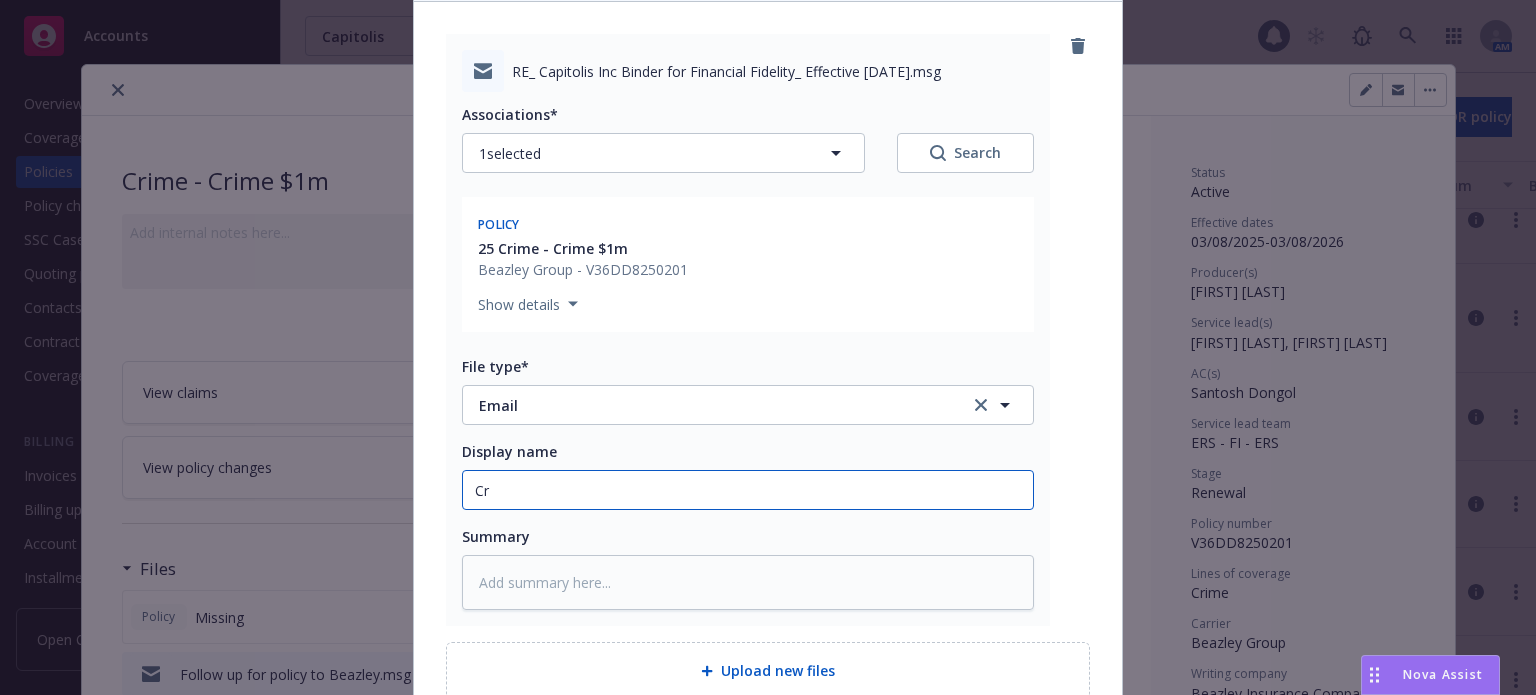 type on "x" 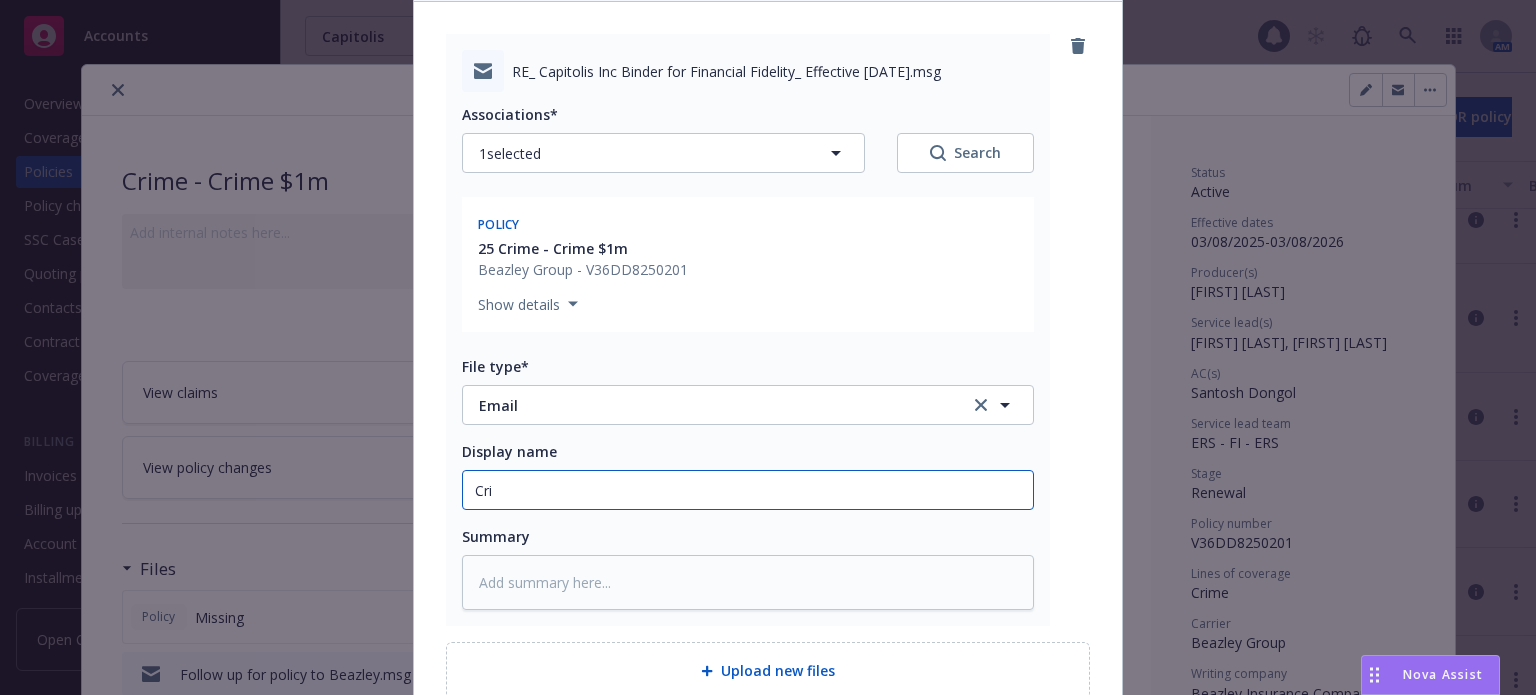 type on "x" 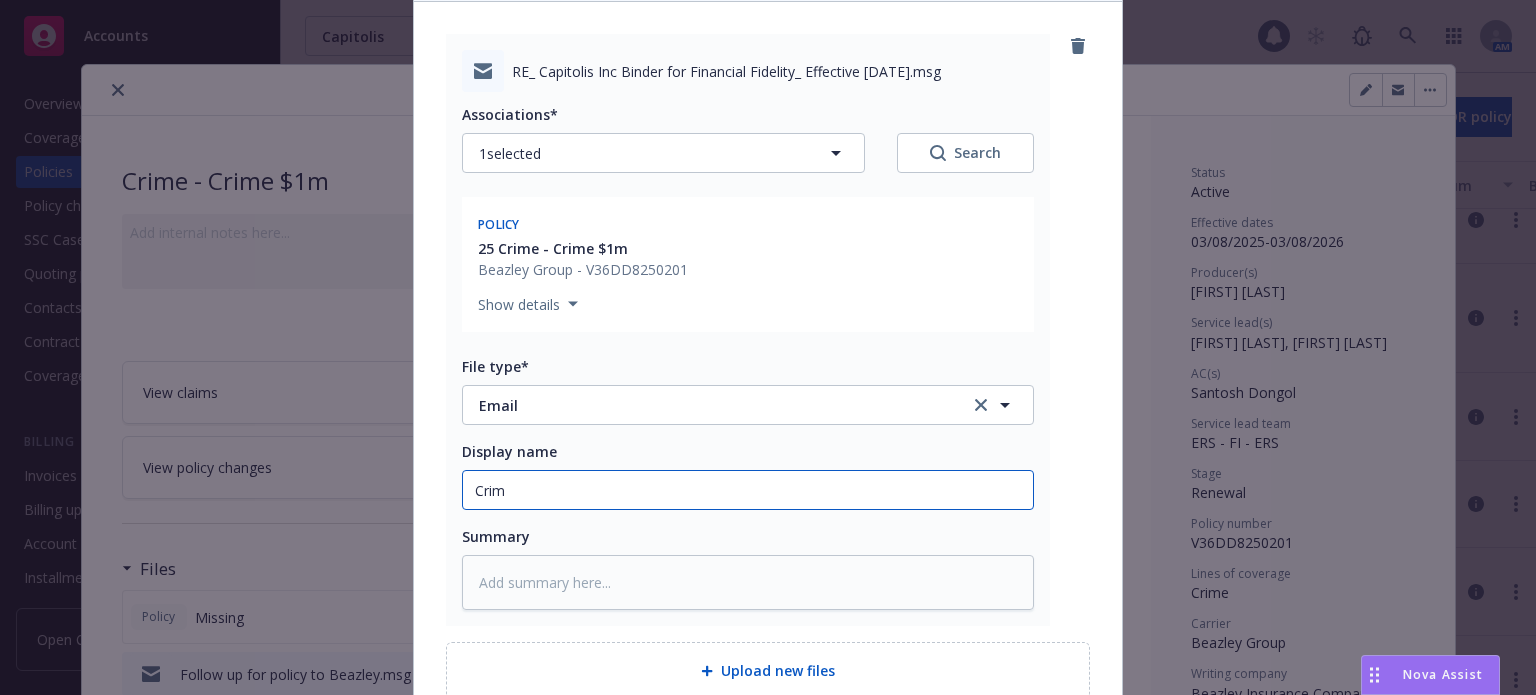 type on "x" 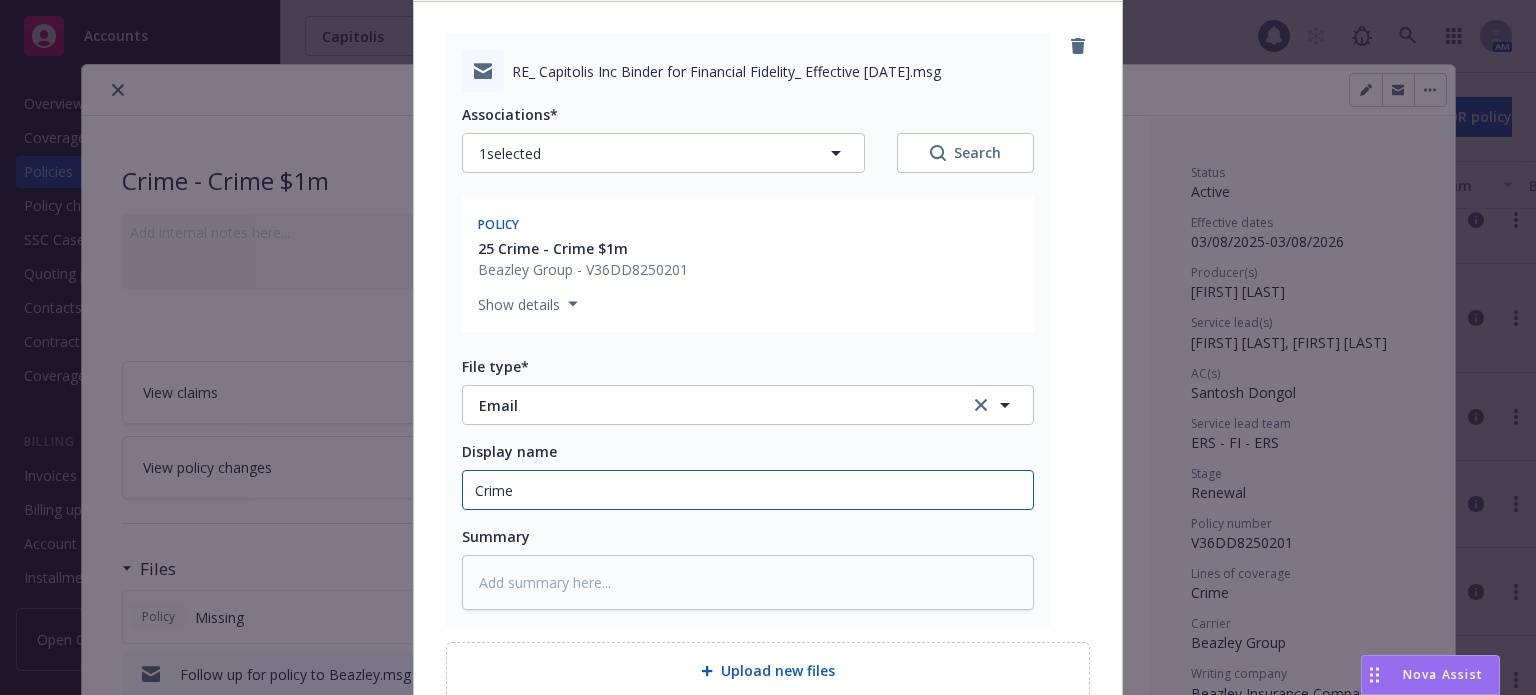 type on "x" 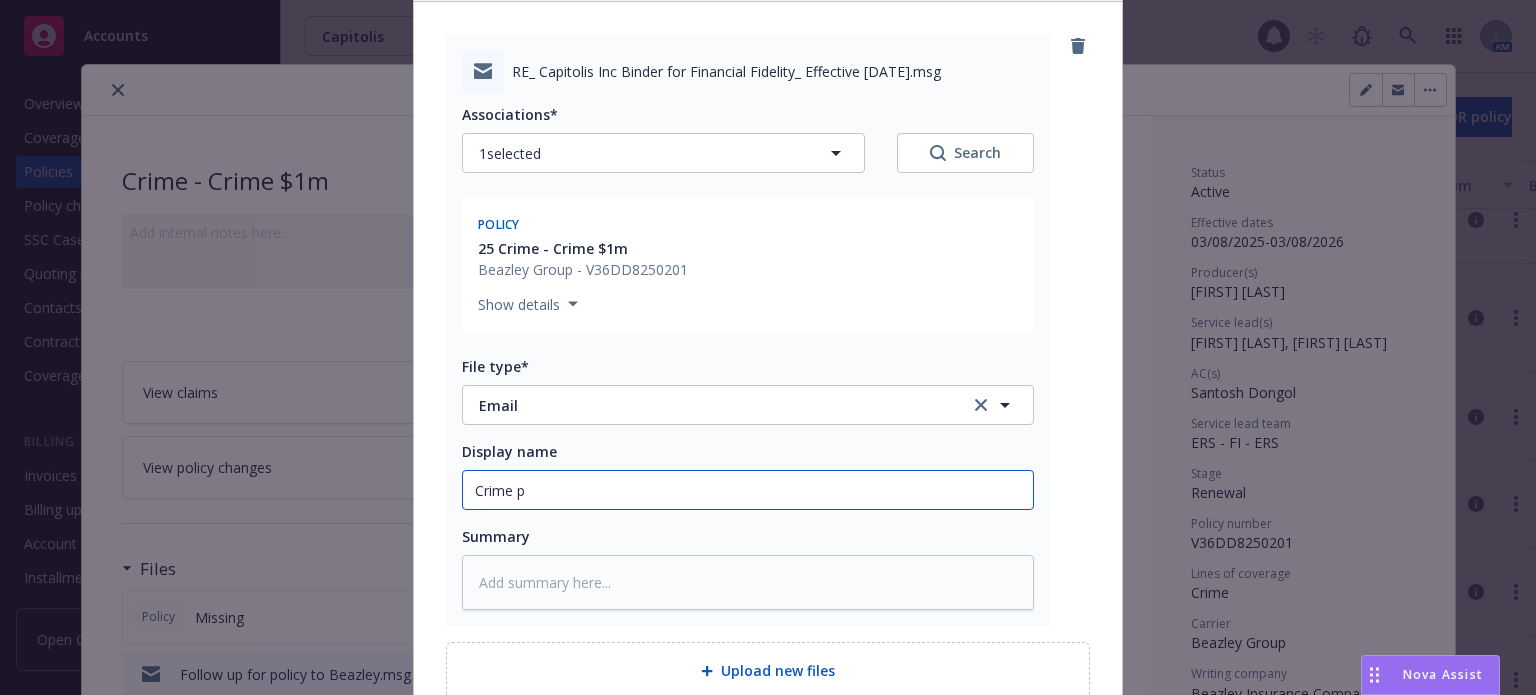 type on "x" 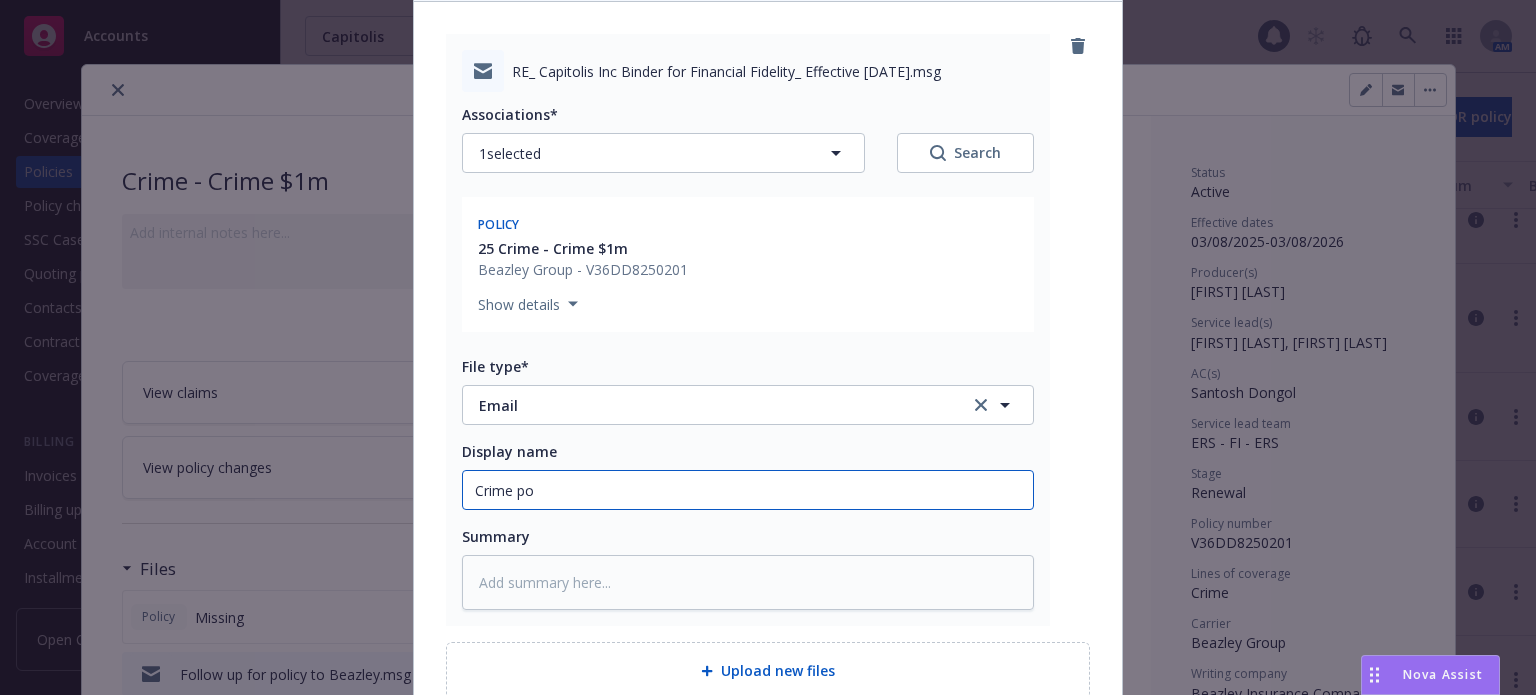 type on "x" 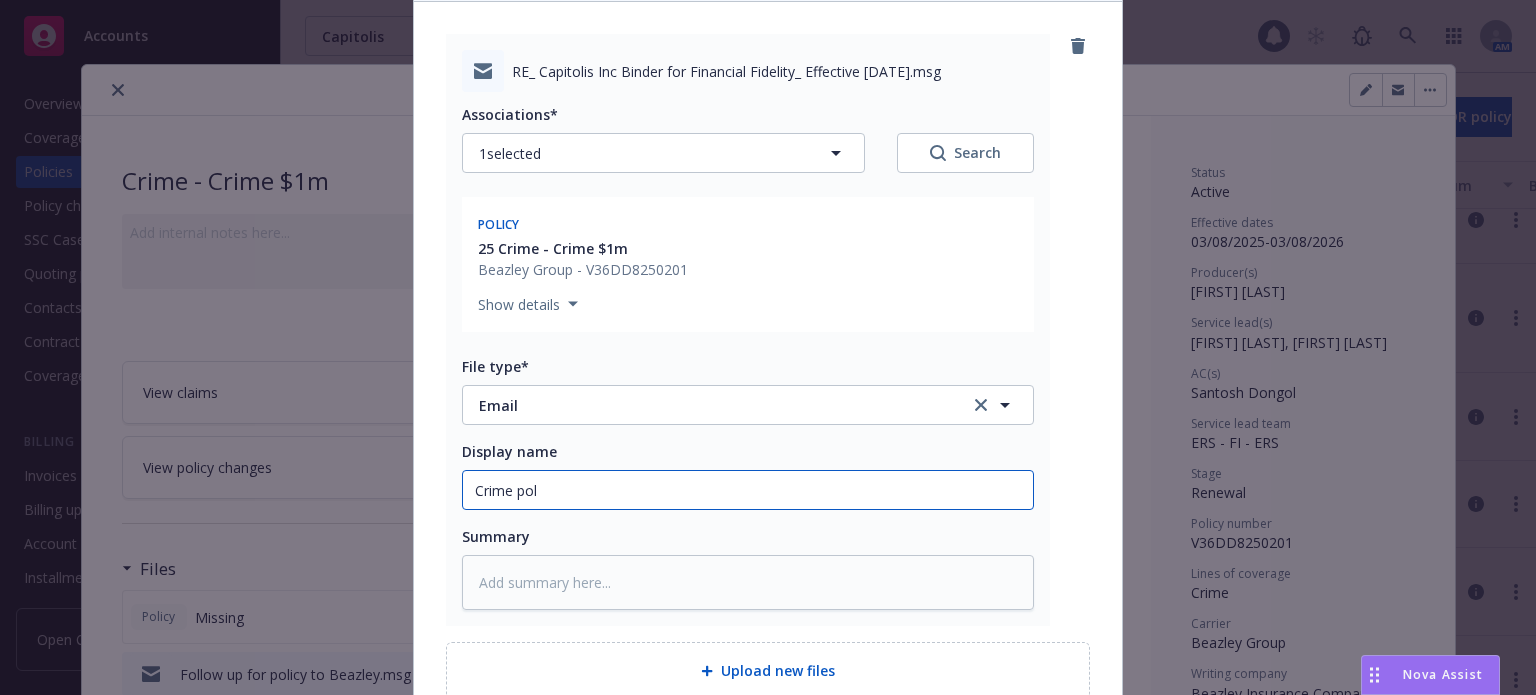 type on "Crime poli" 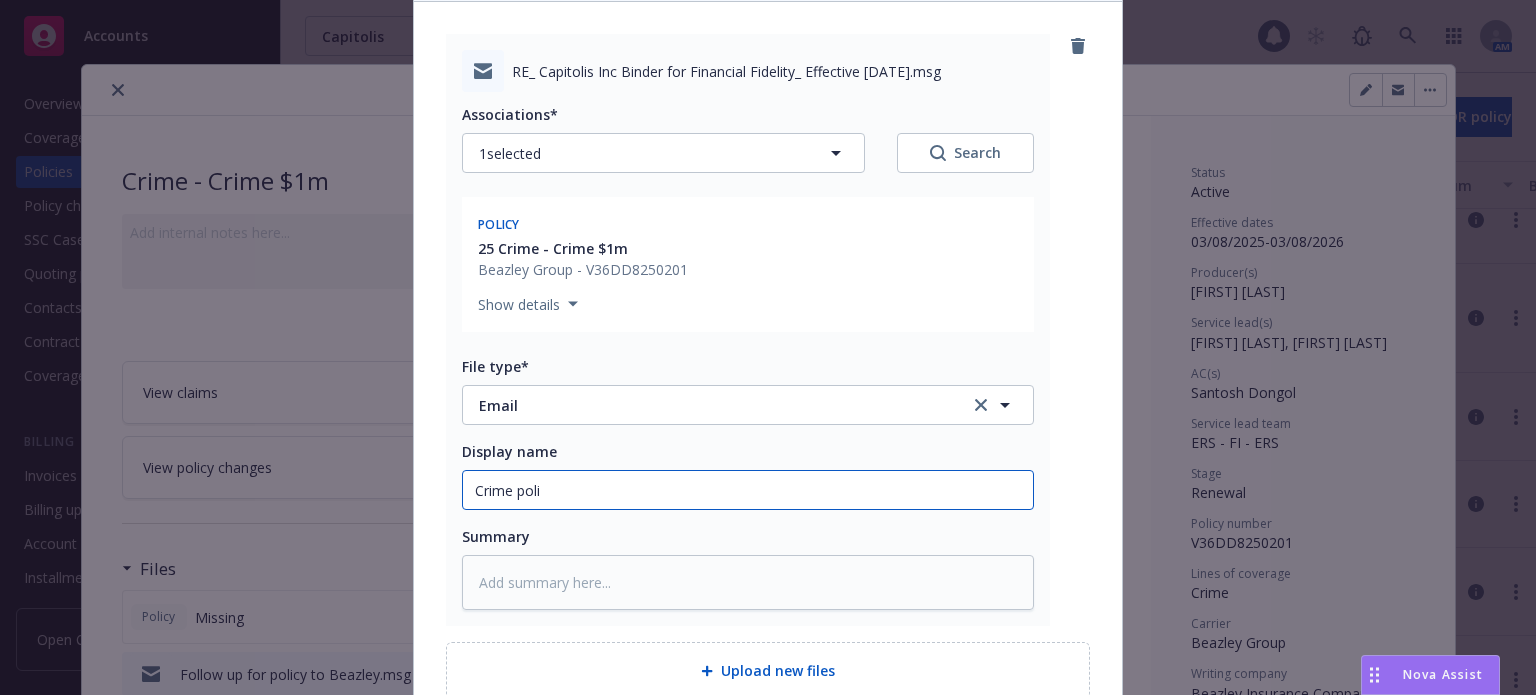 type on "x" 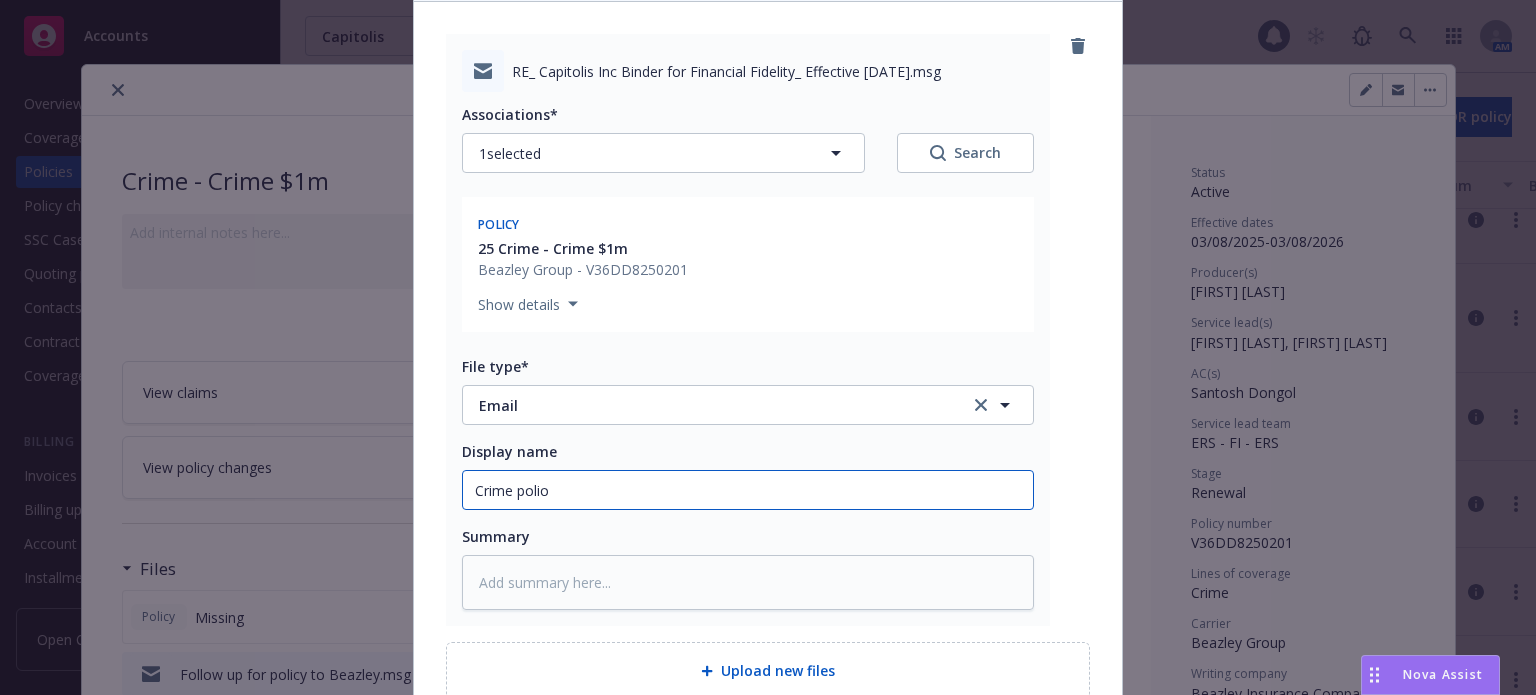 type on "x" 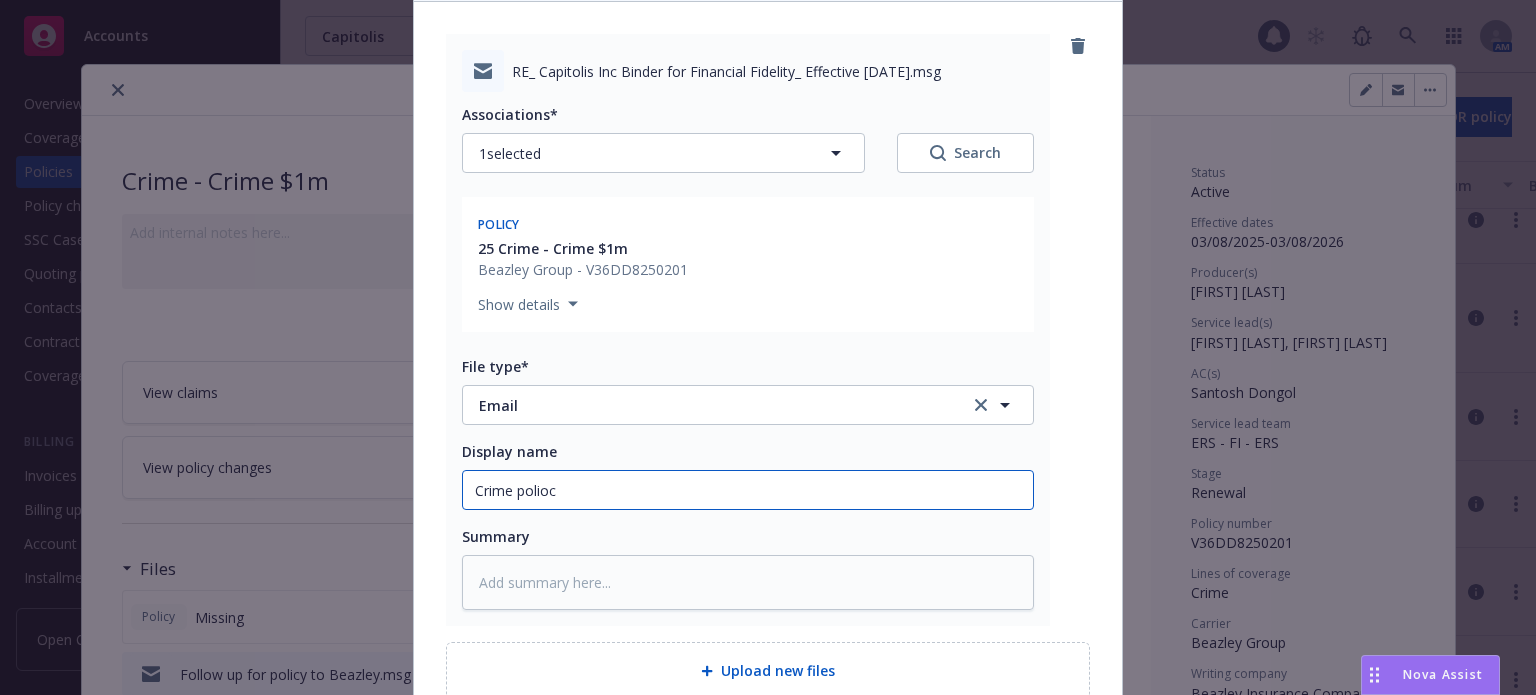 type on "x" 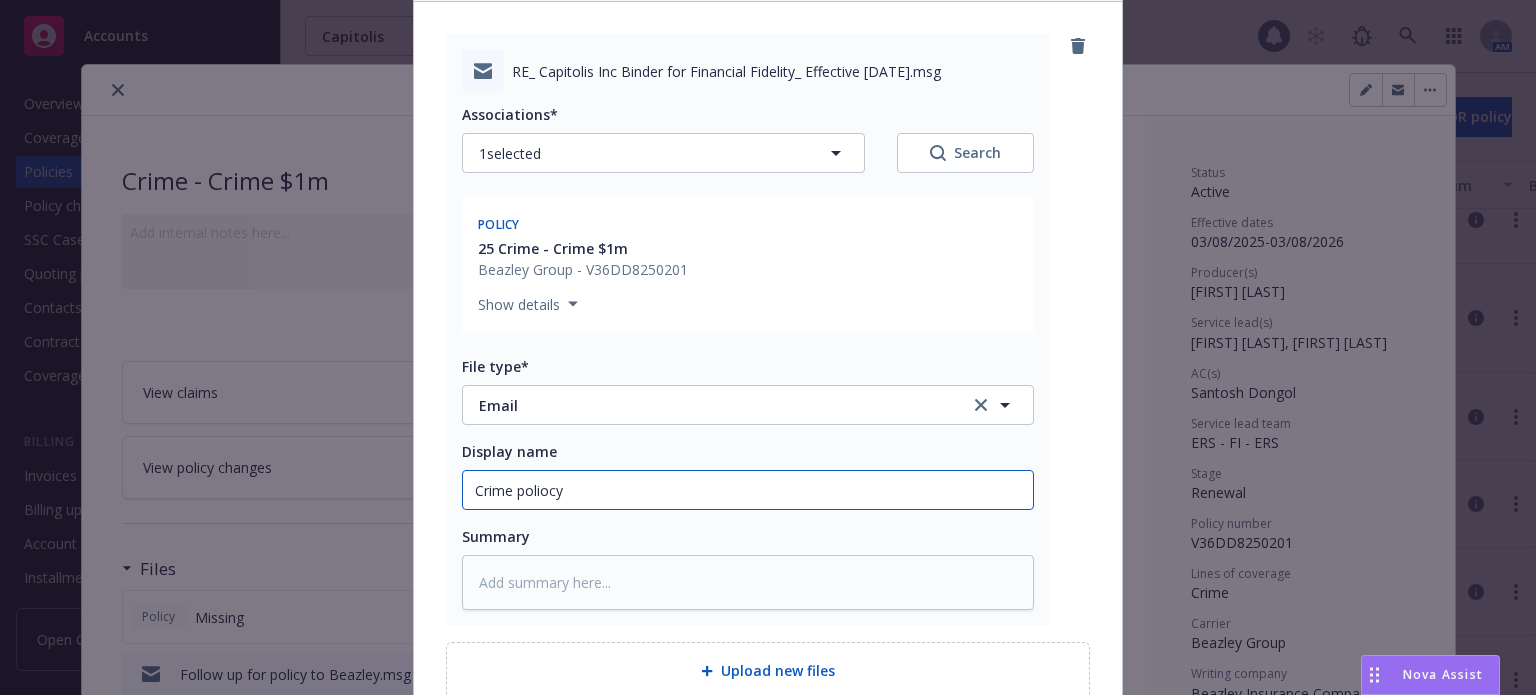 type on "x" 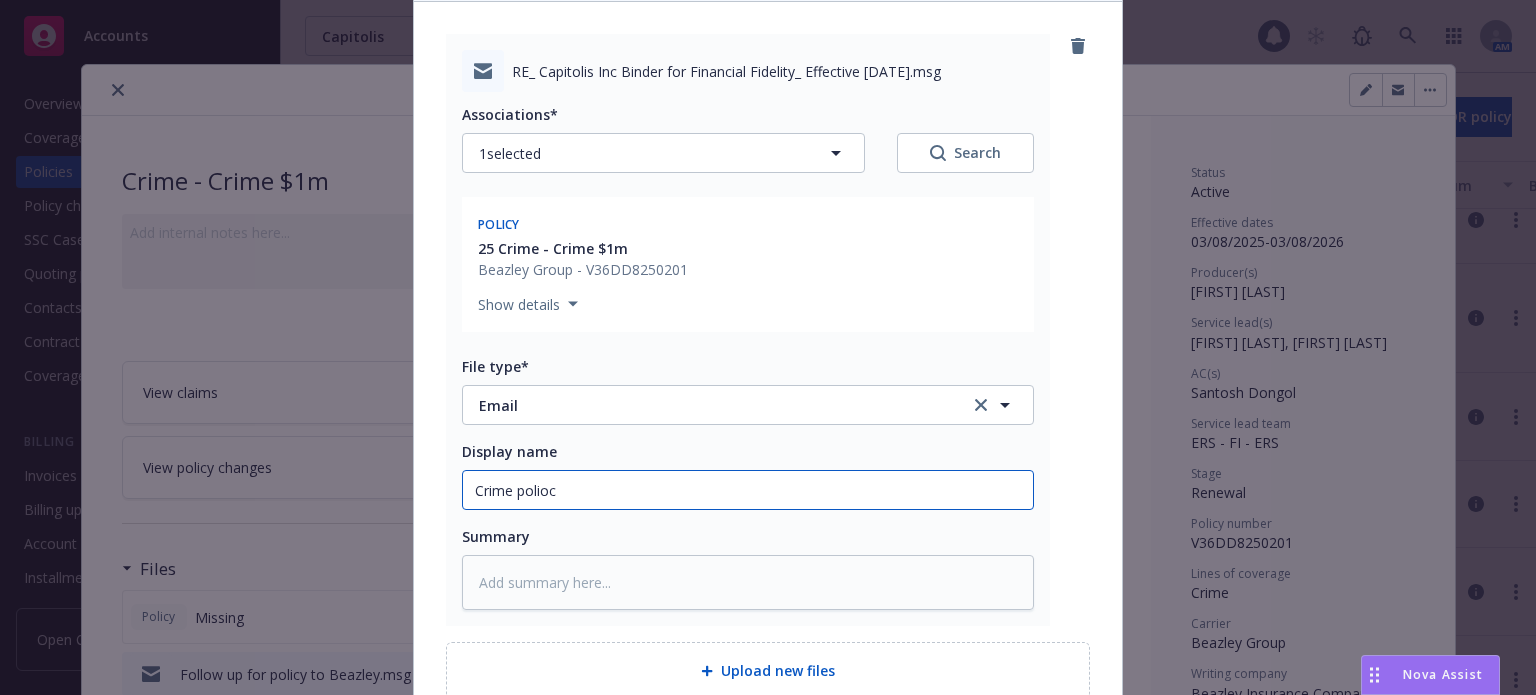 type on "x" 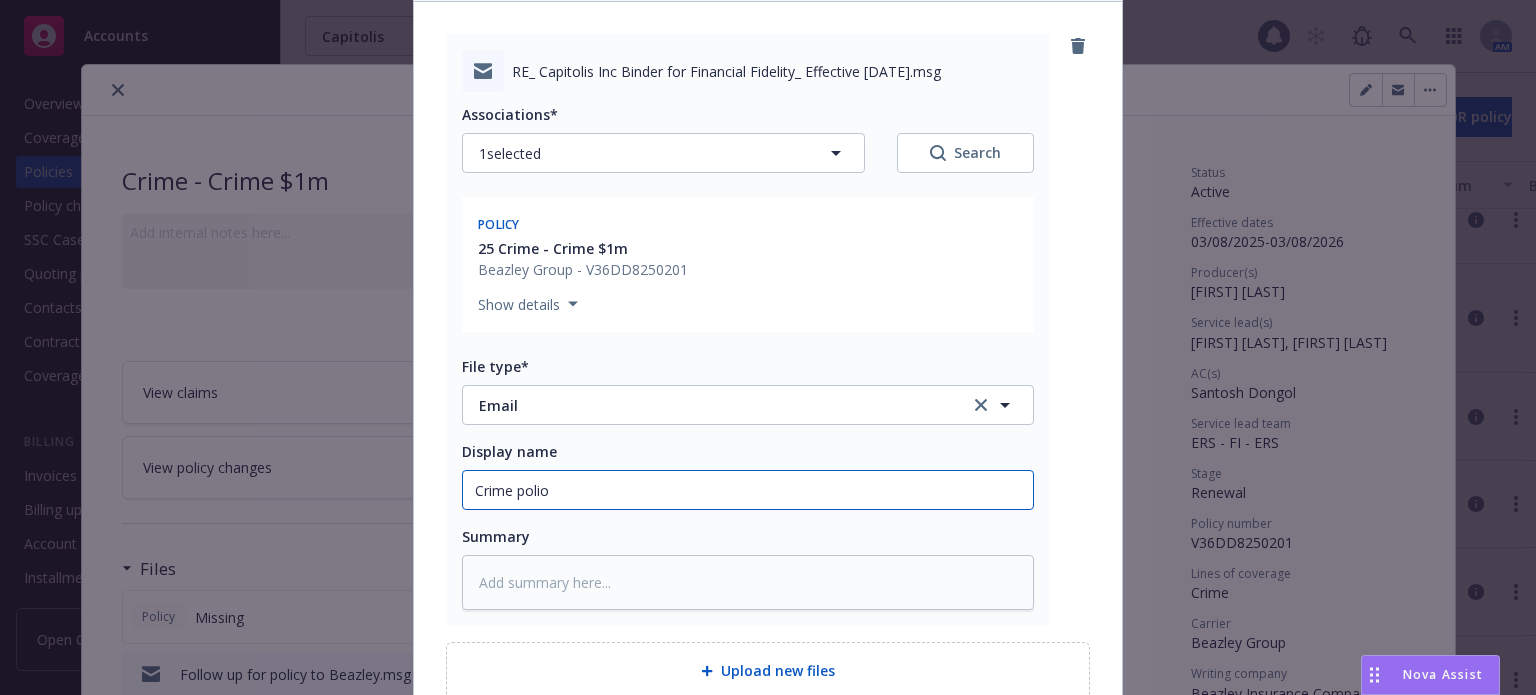 type on "x" 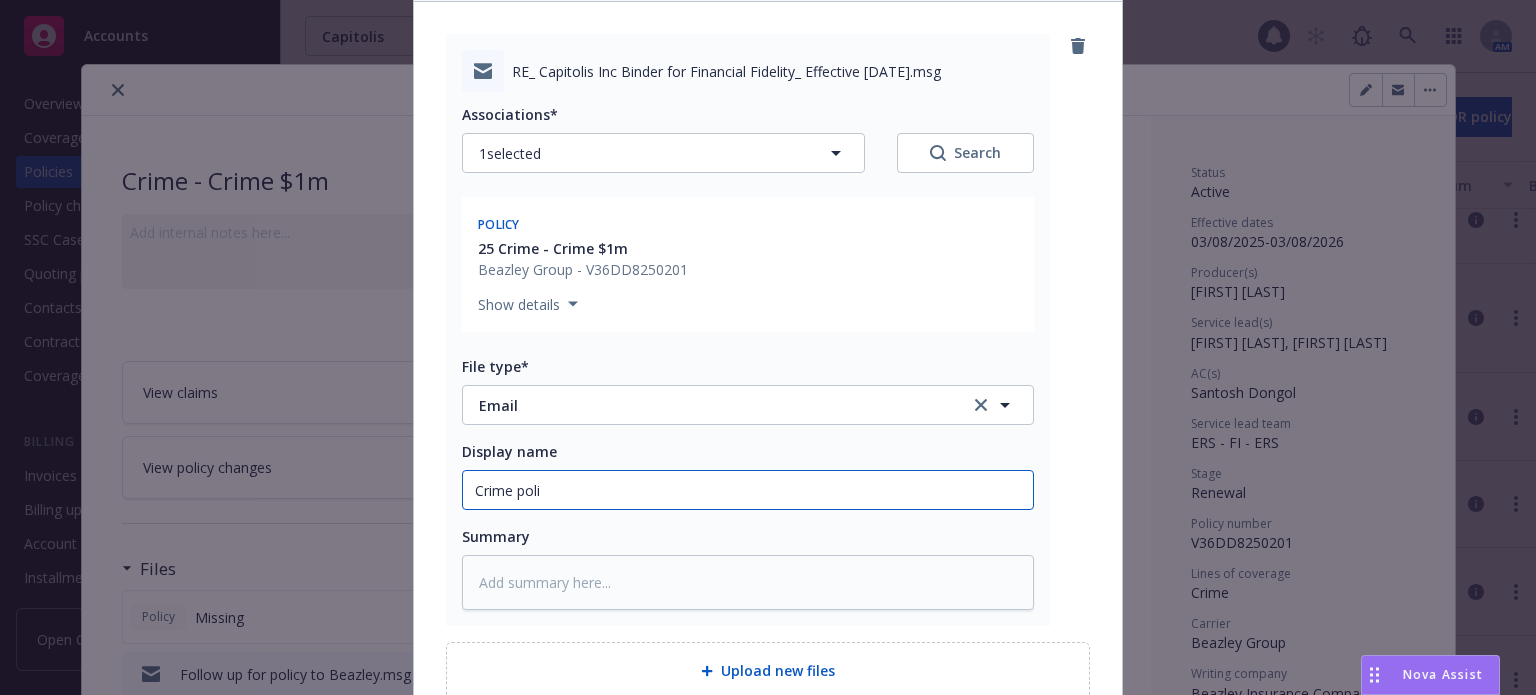 type on "x" 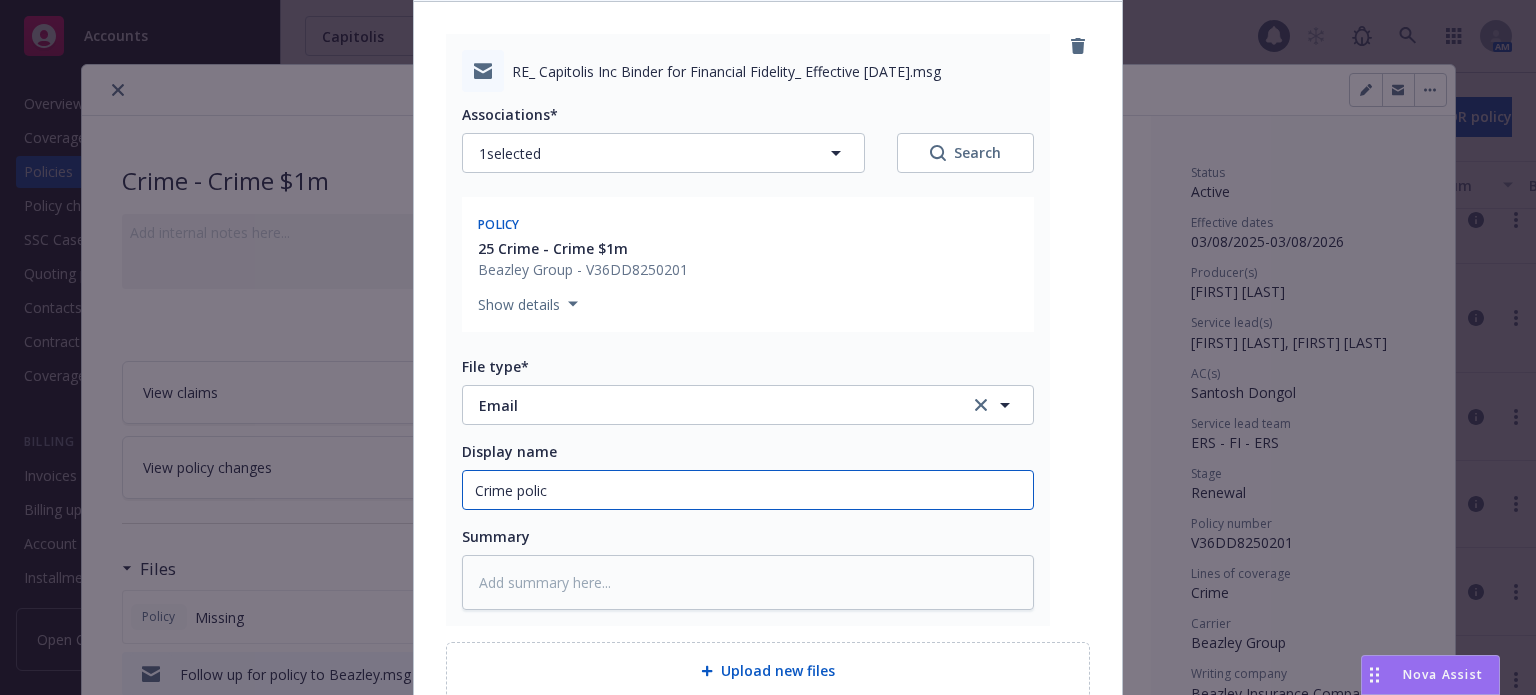 type on "x" 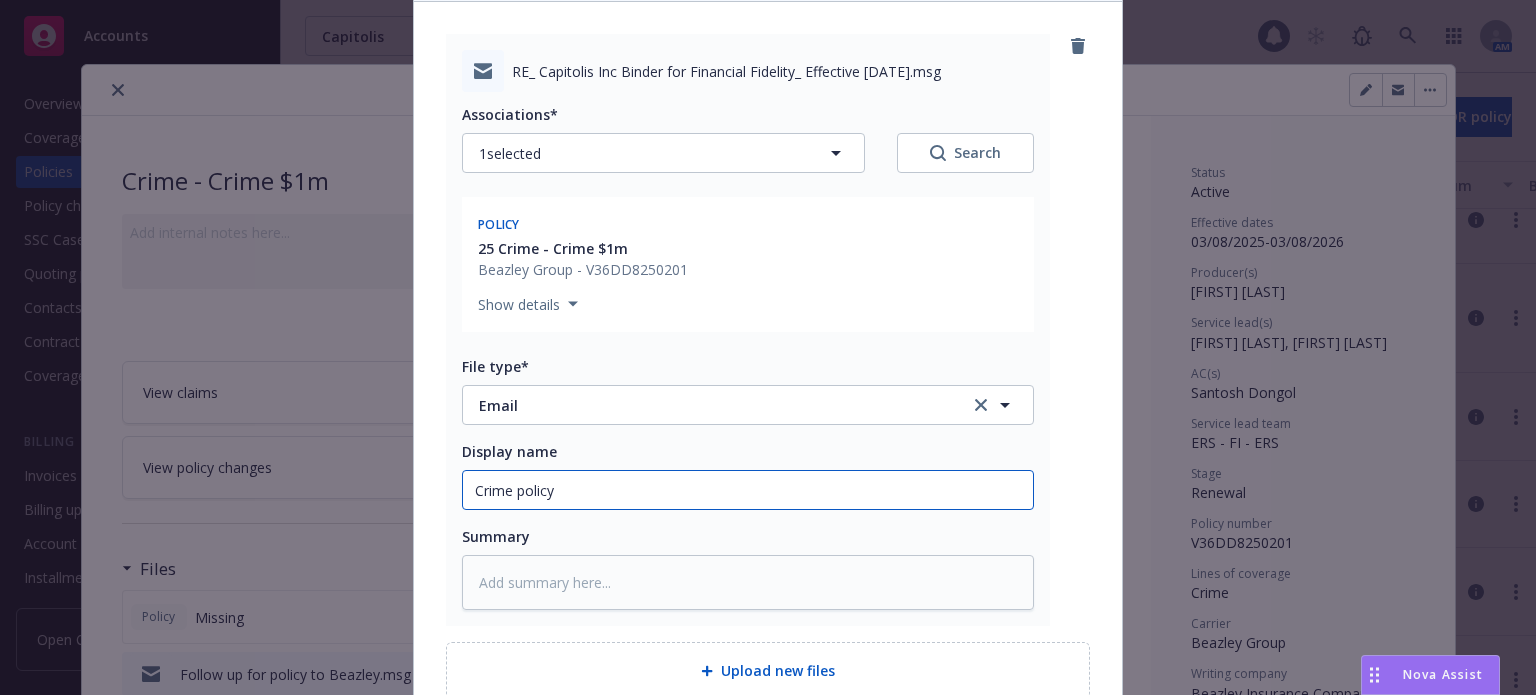type on "x" 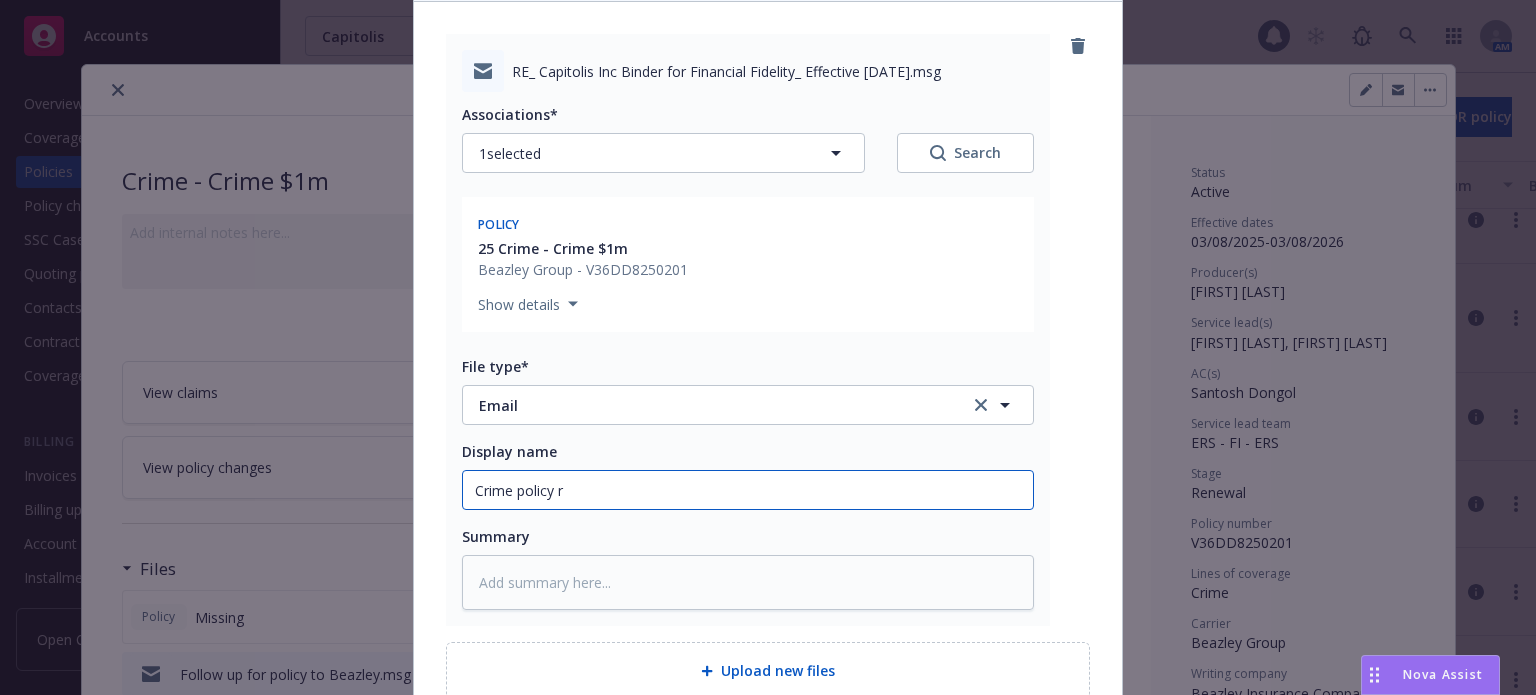 type on "x" 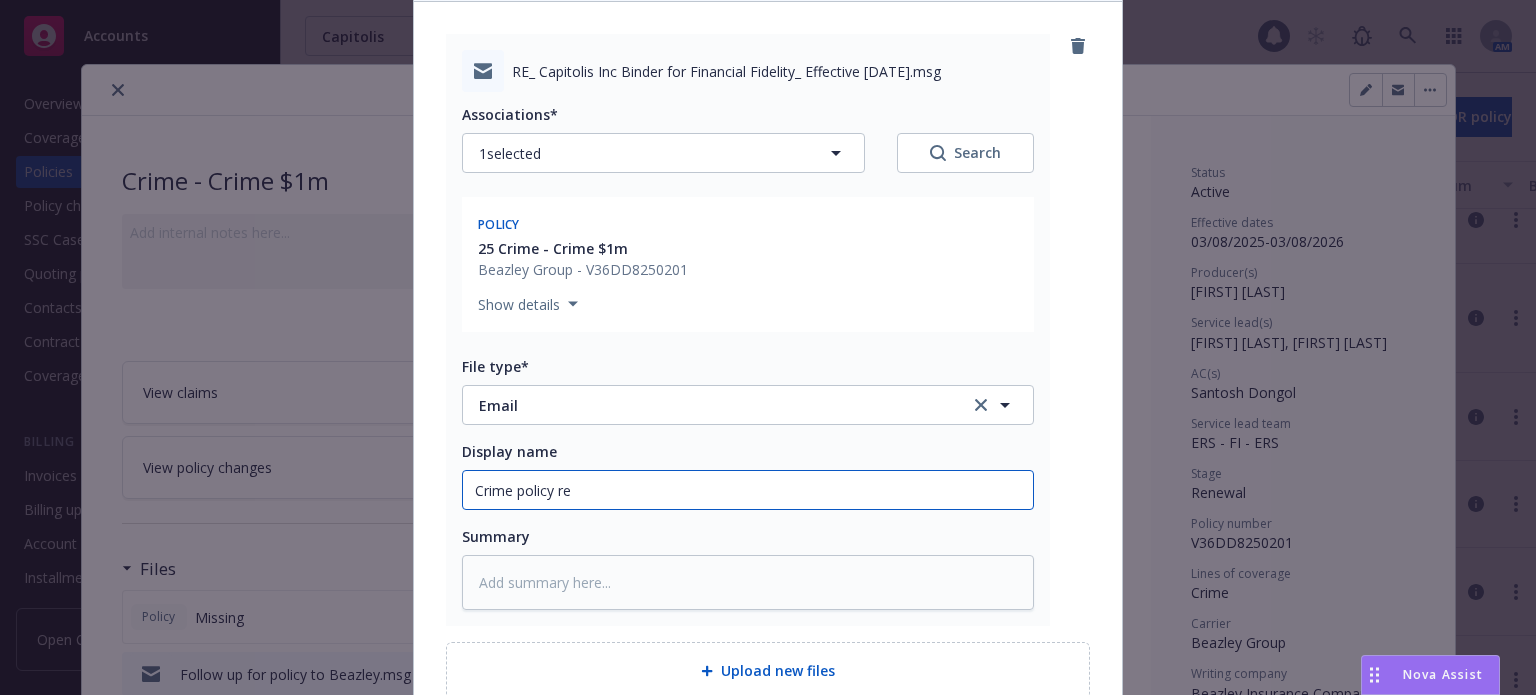 type on "x" 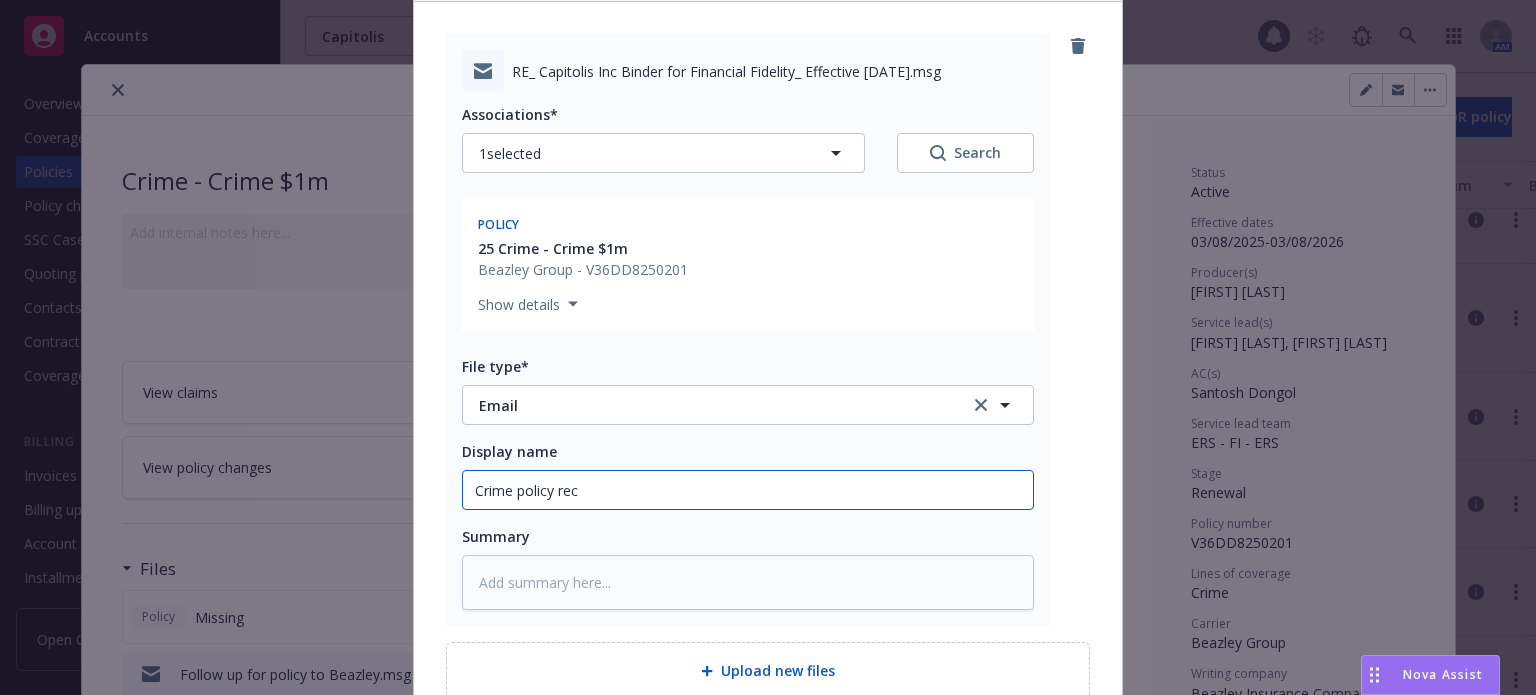type on "Crime policy recd" 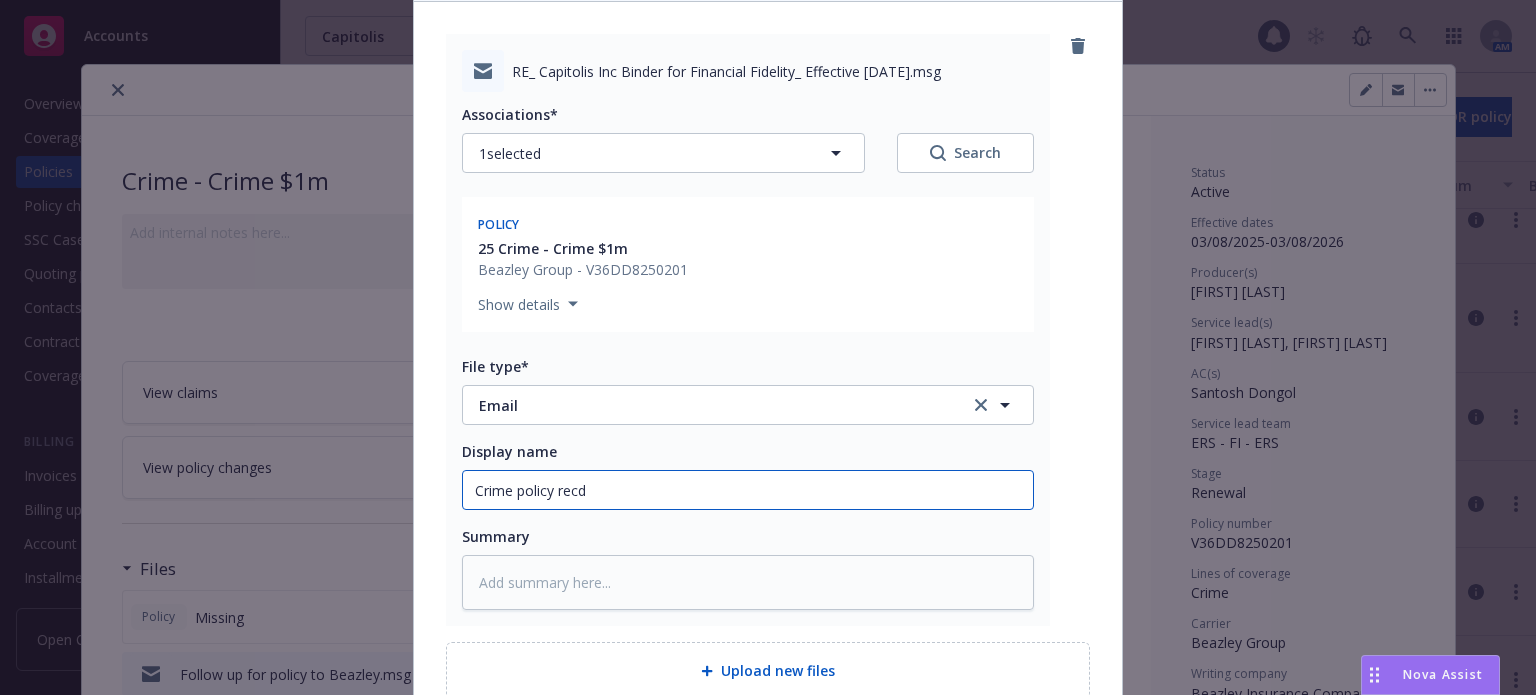 type on "x" 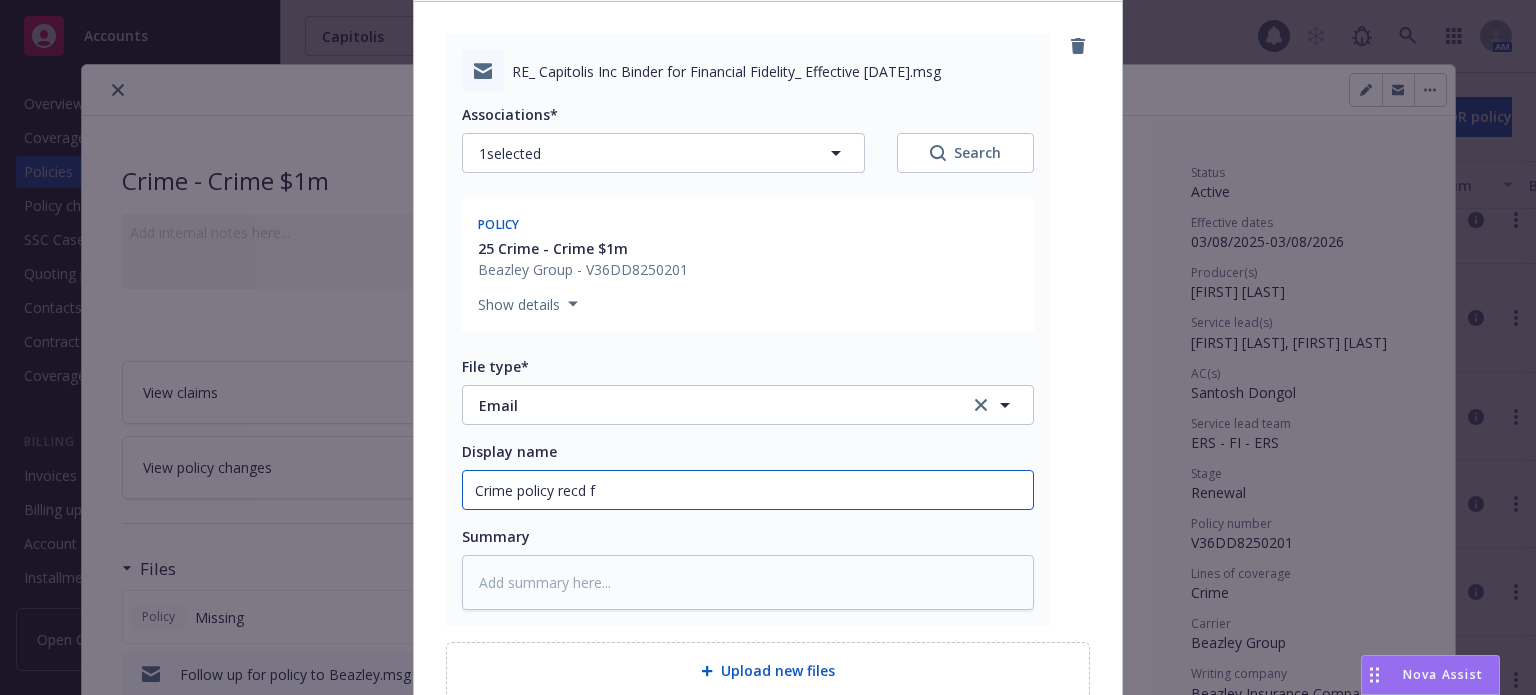 type on "x" 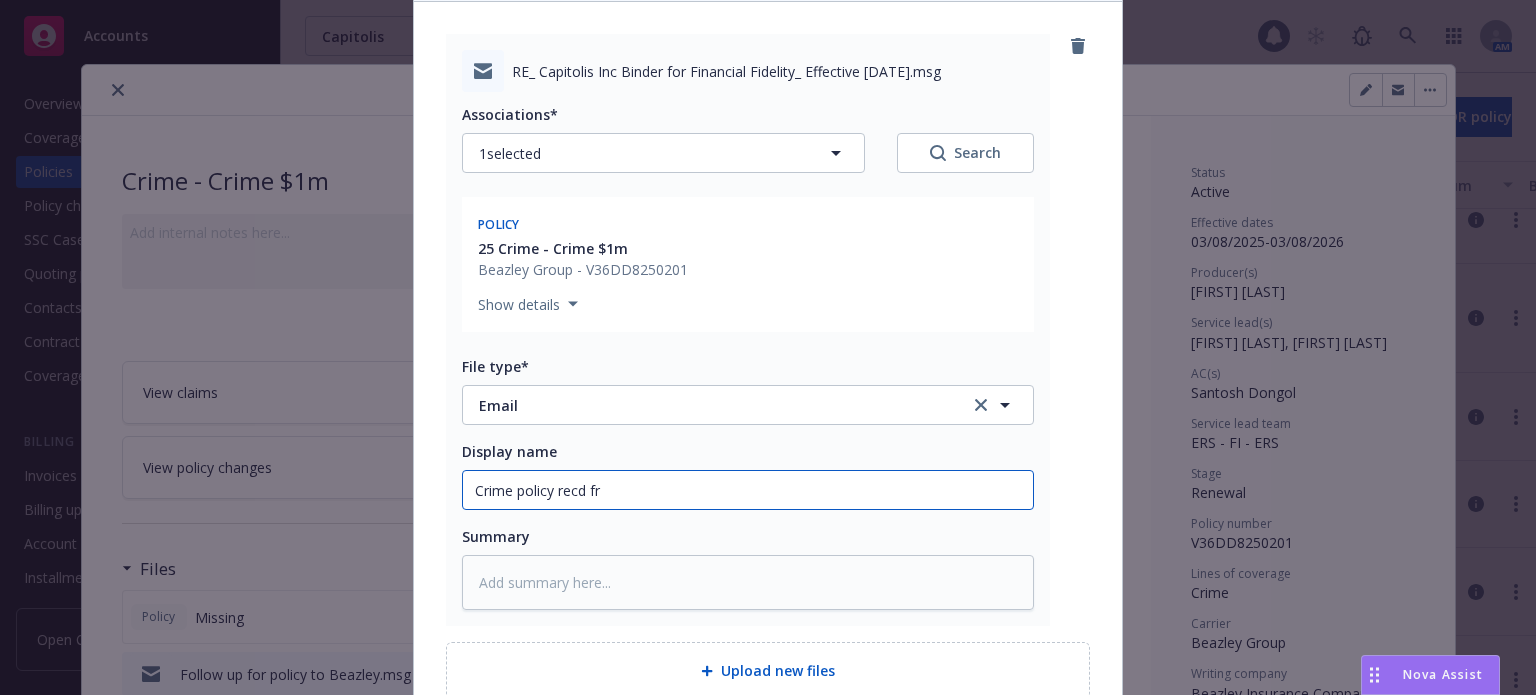 type on "x" 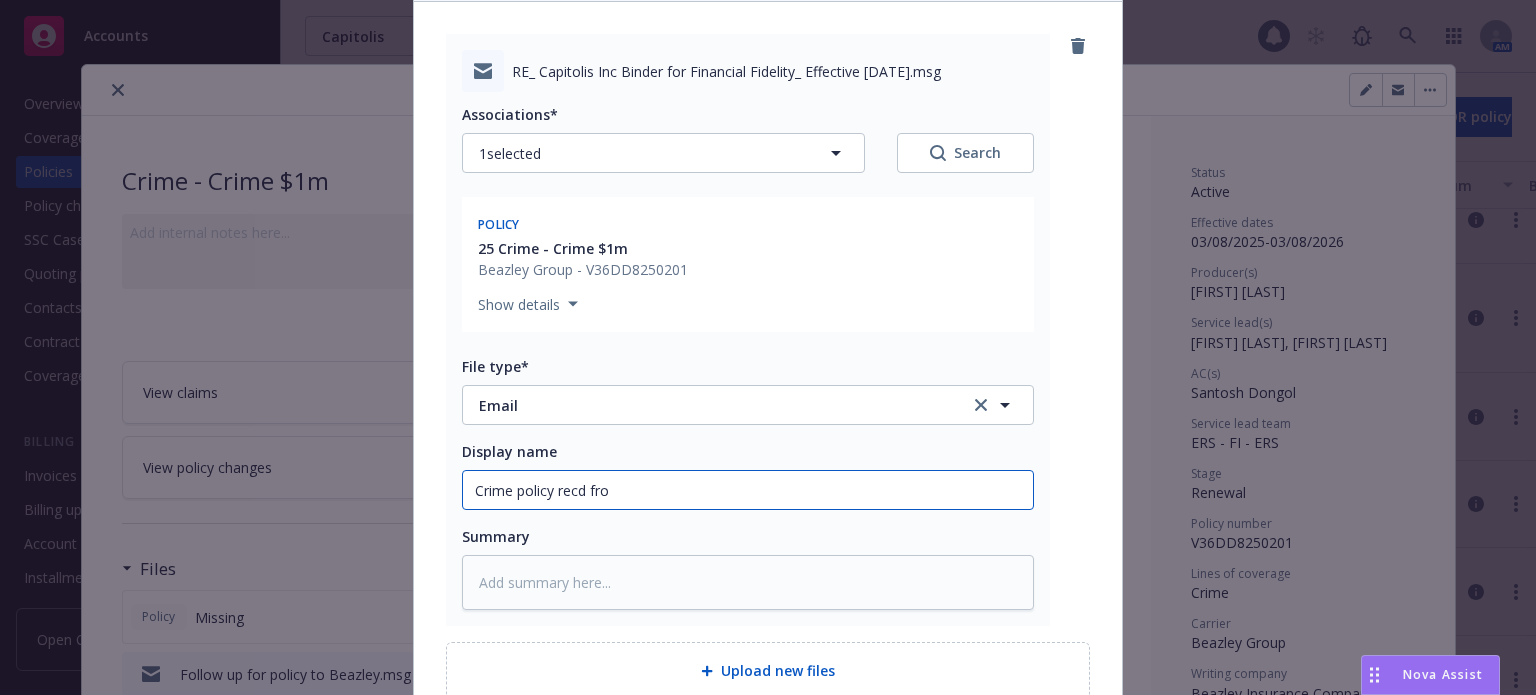 type on "x" 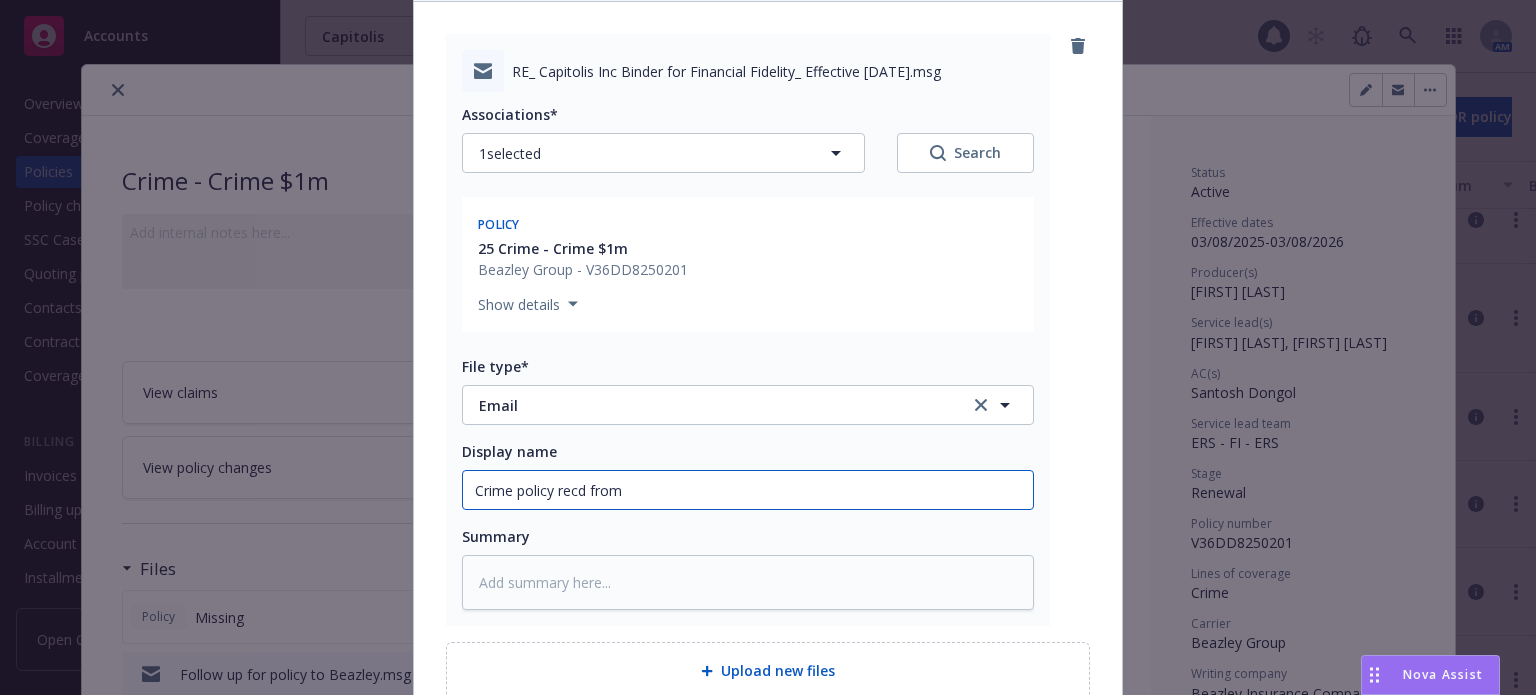 type on "Crime policy recd from" 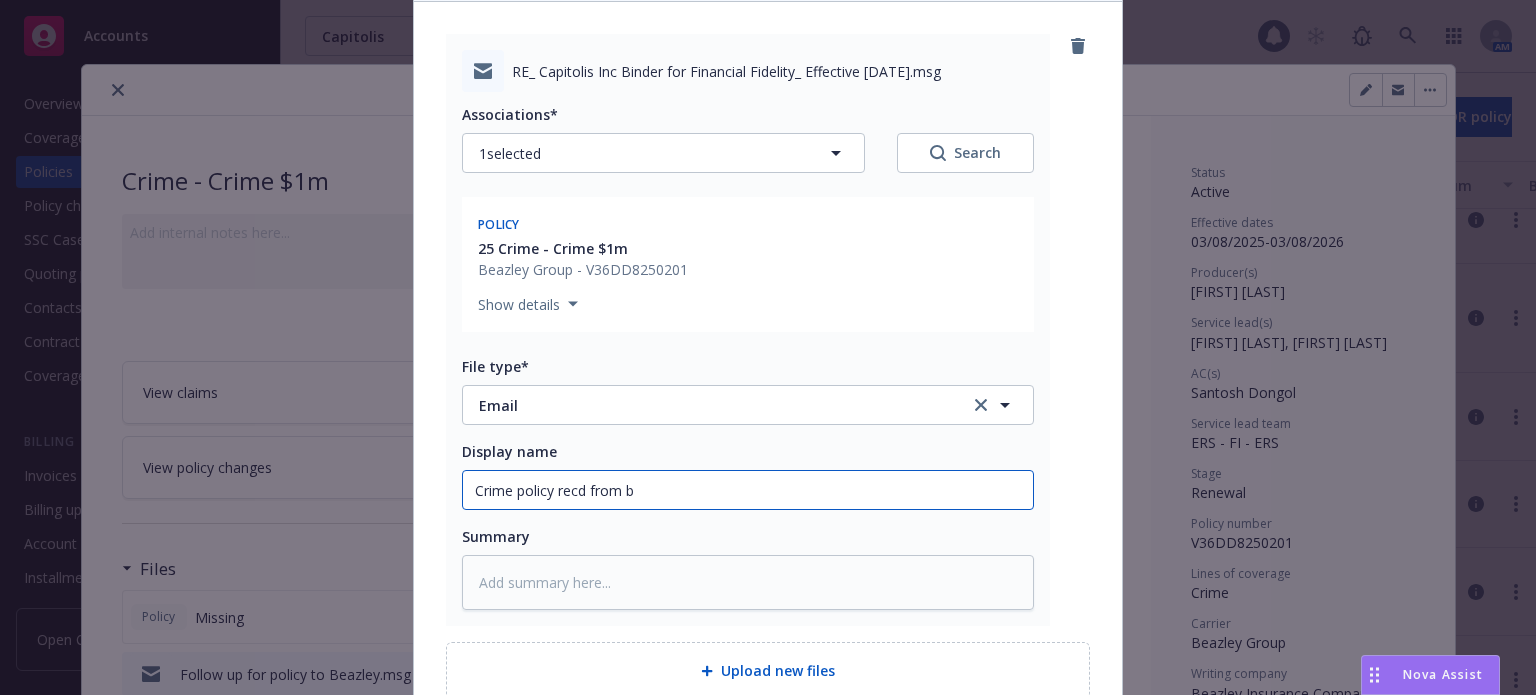 type on "x" 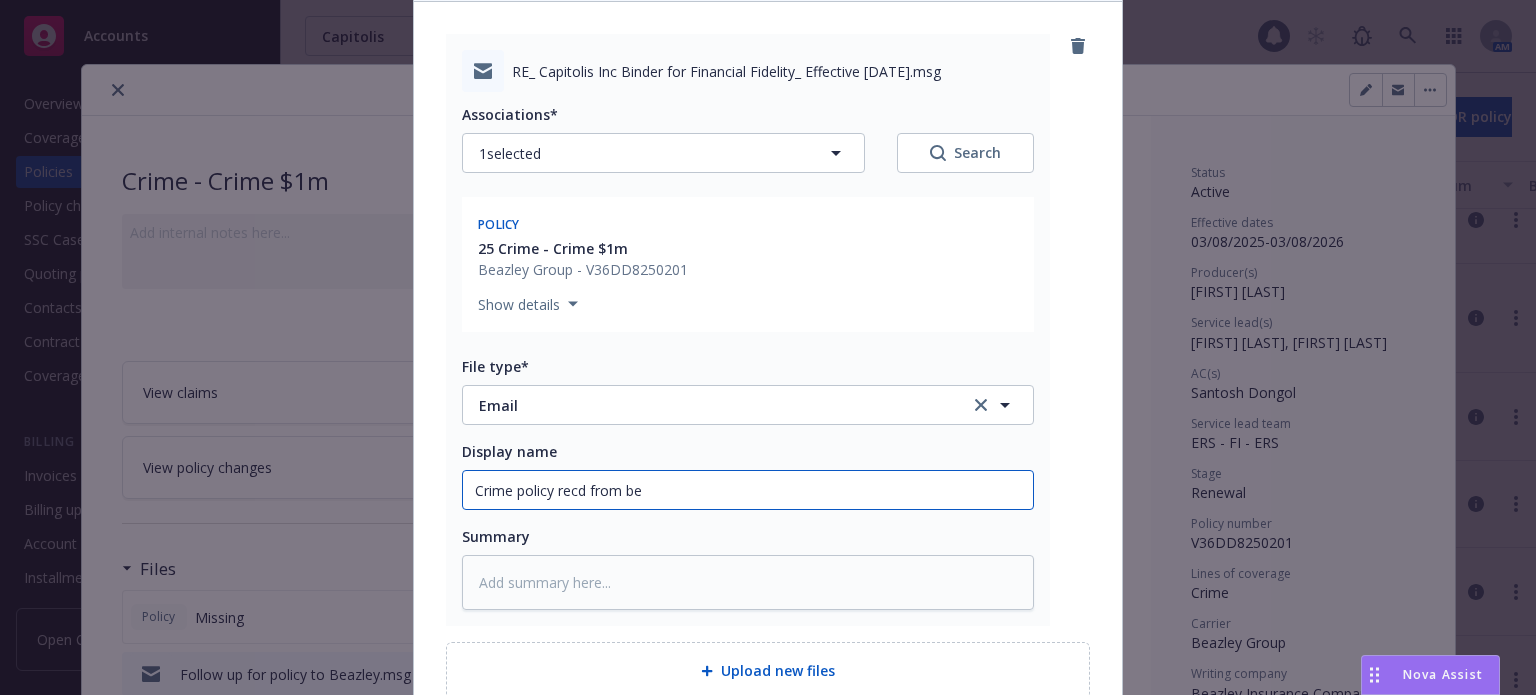 type on "x" 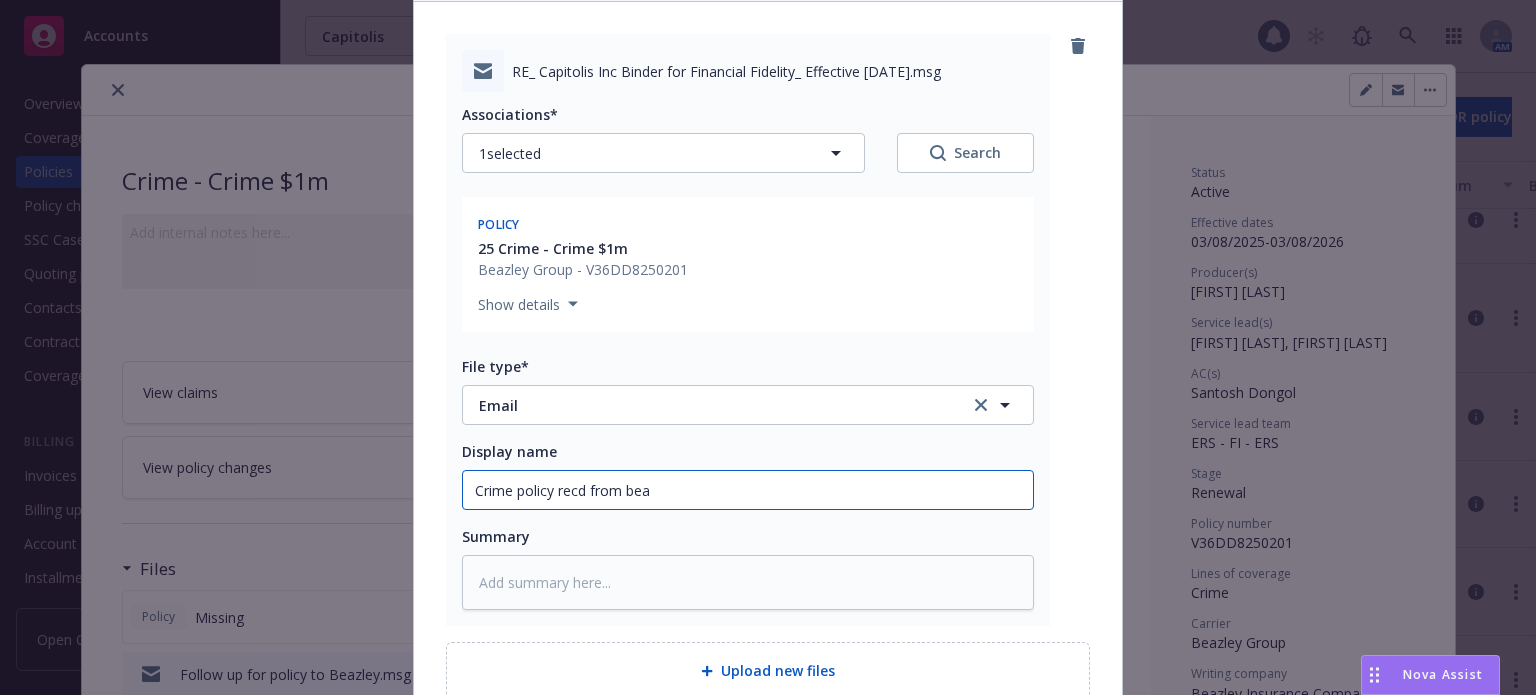 type on "x" 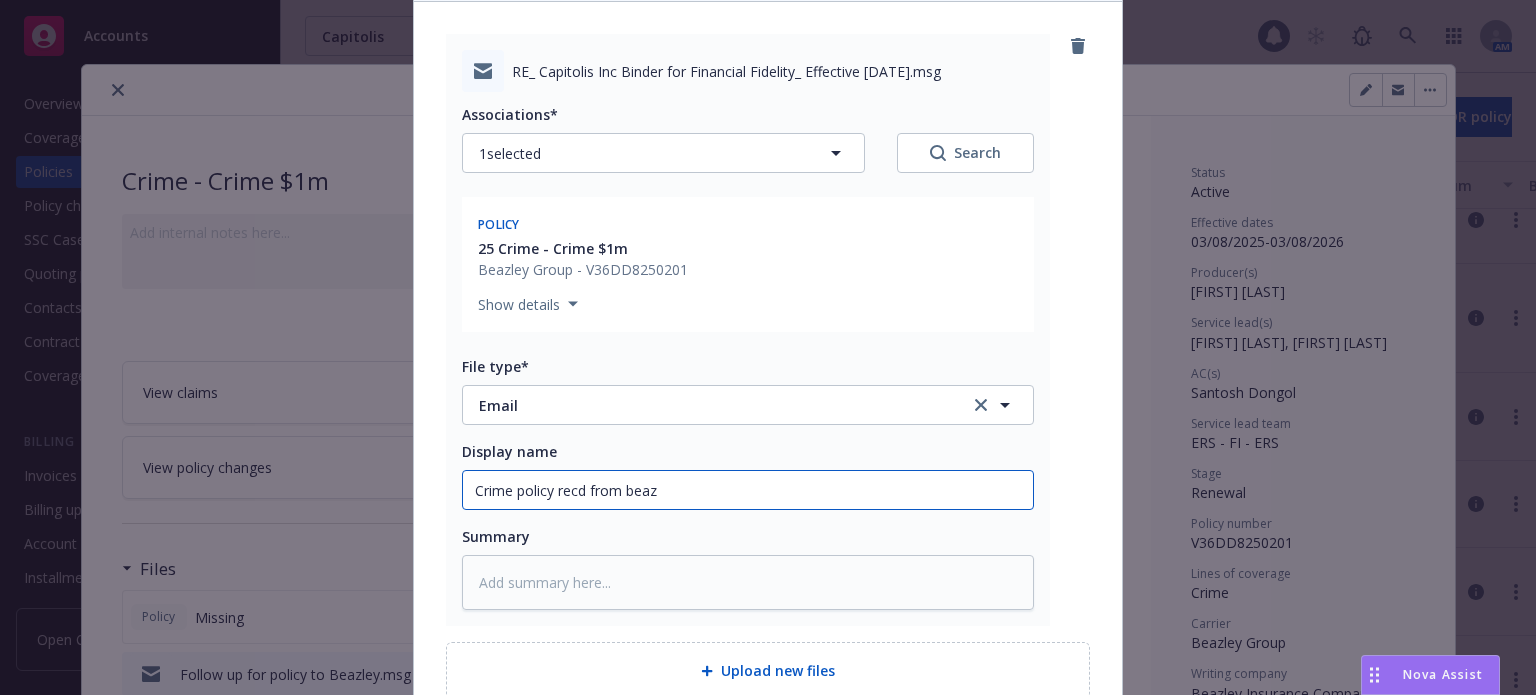 type on "x" 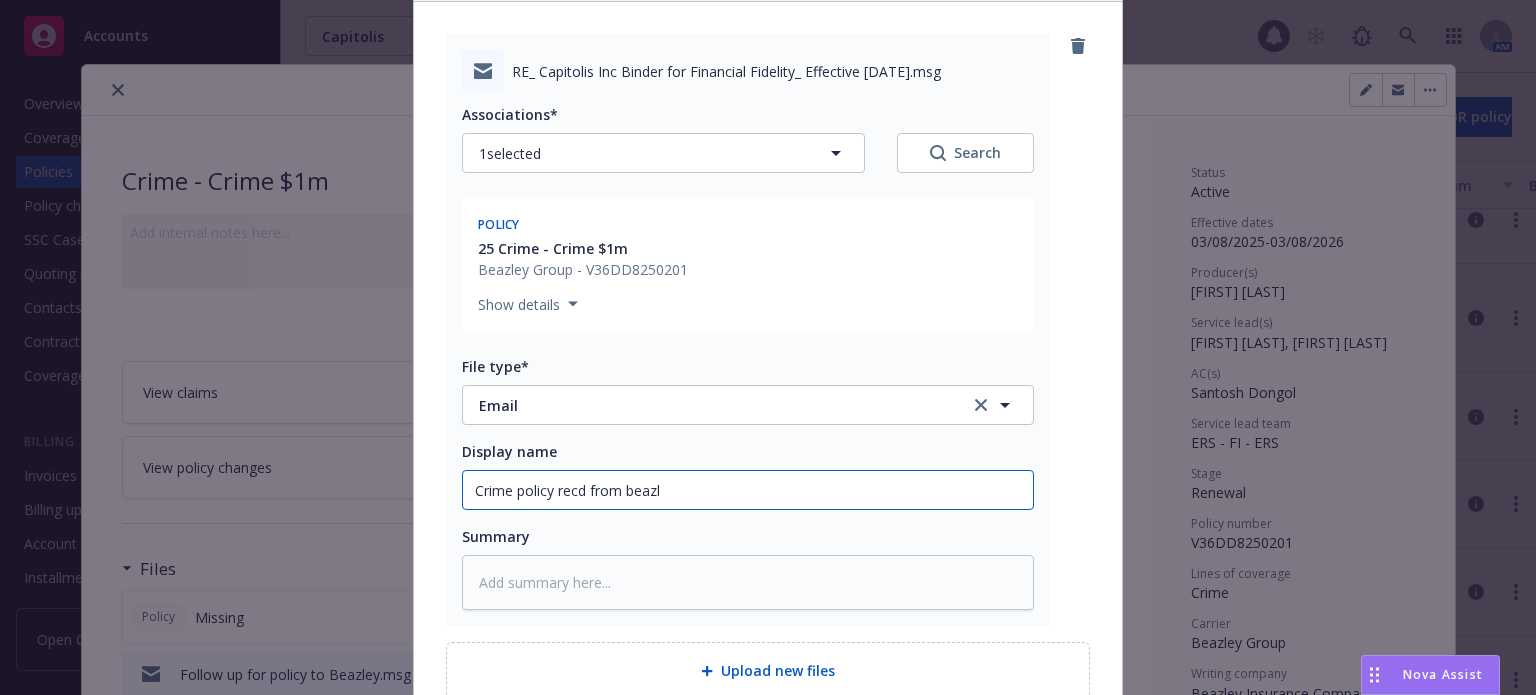 type on "x" 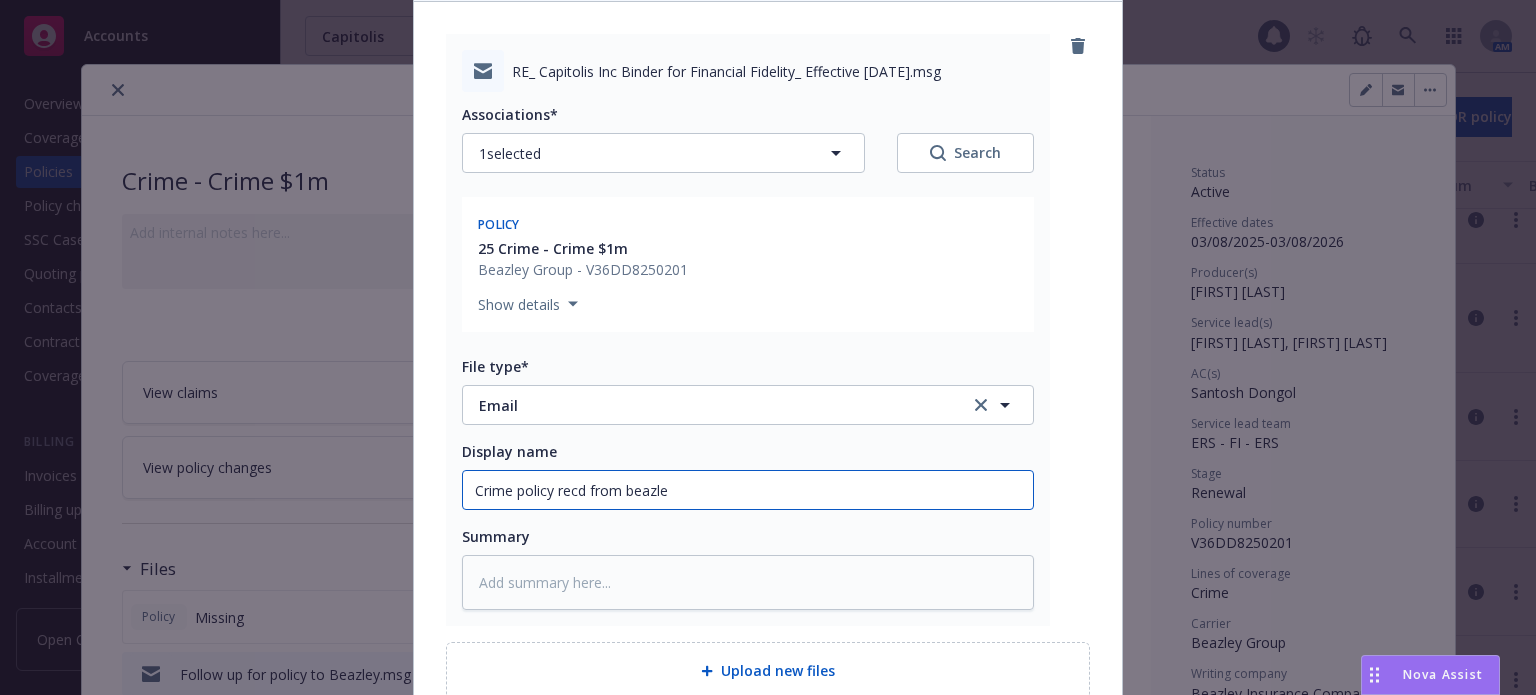 type on "x" 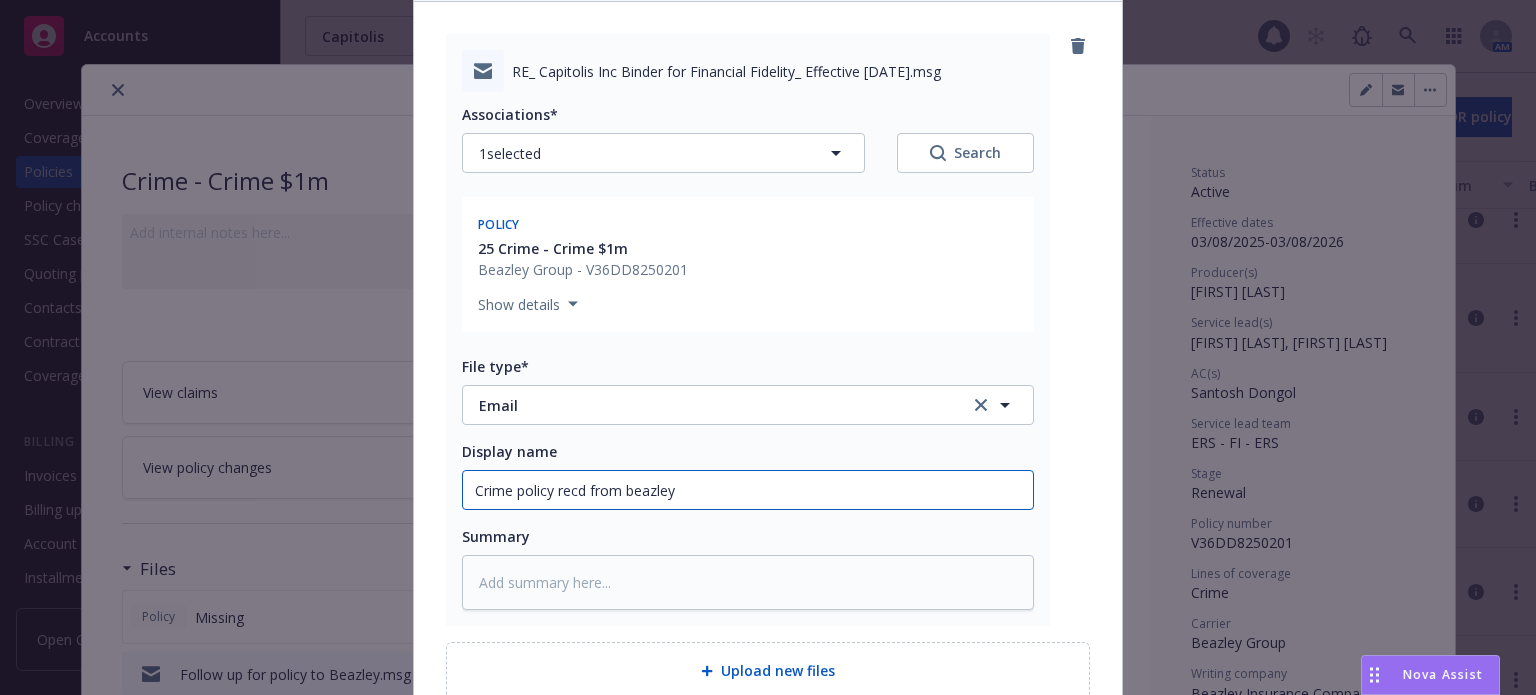 click on "Crime policy recd from beazley" at bounding box center [748, 490] 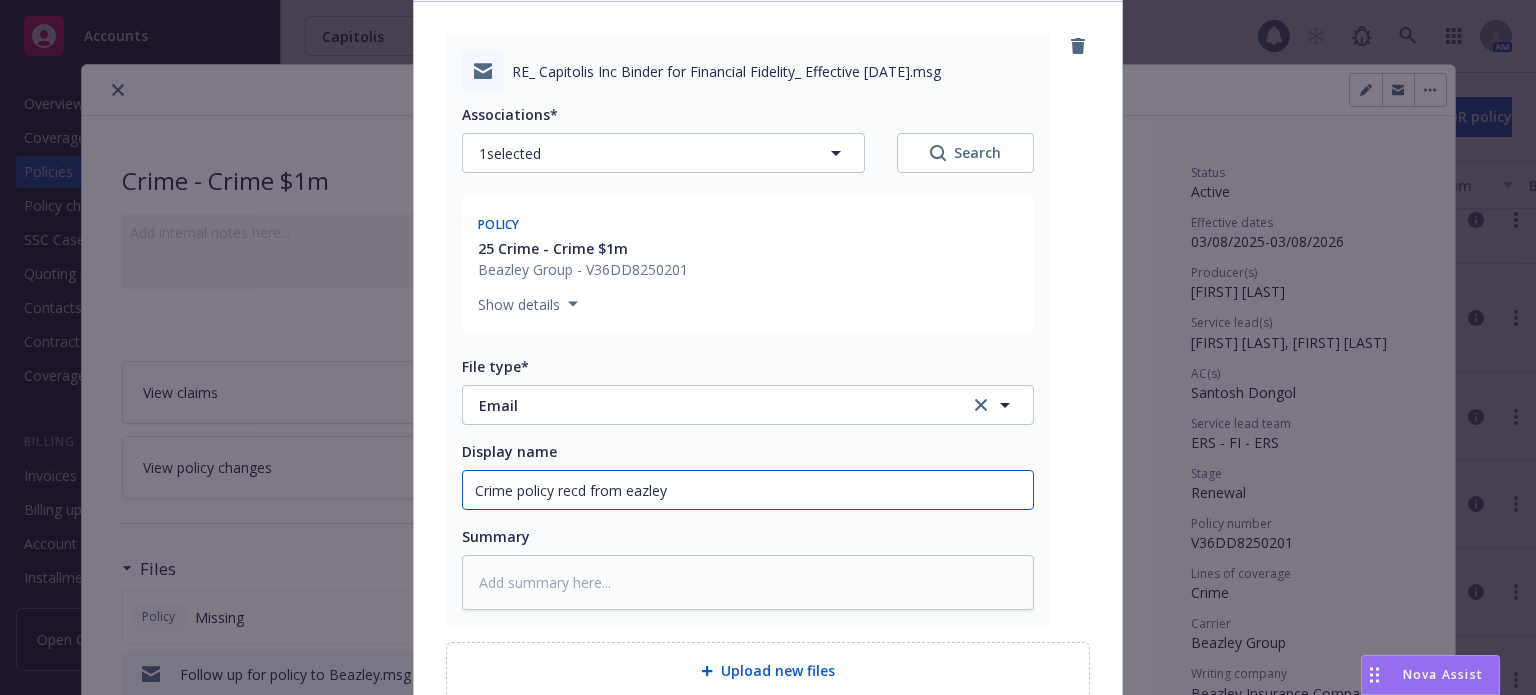 type on "x" 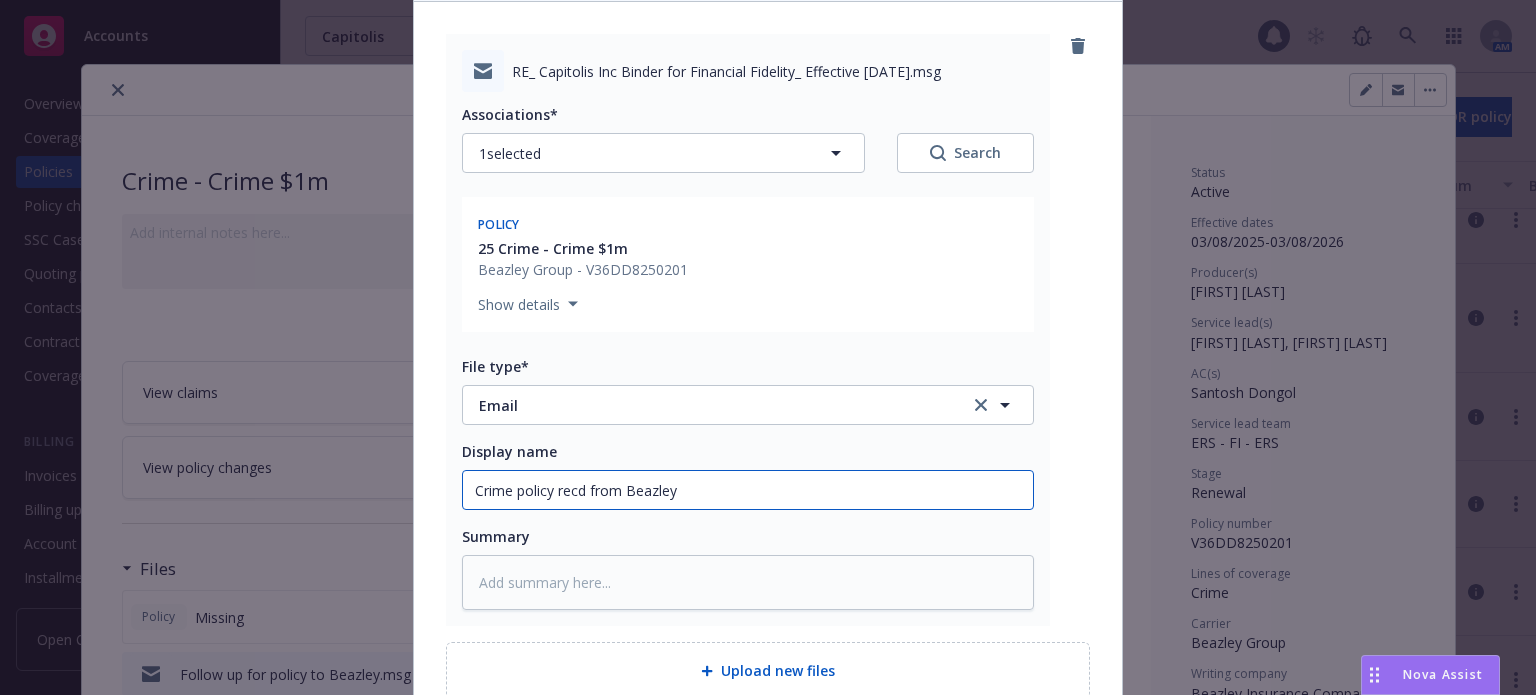 scroll, scrollTop: 388, scrollLeft: 0, axis: vertical 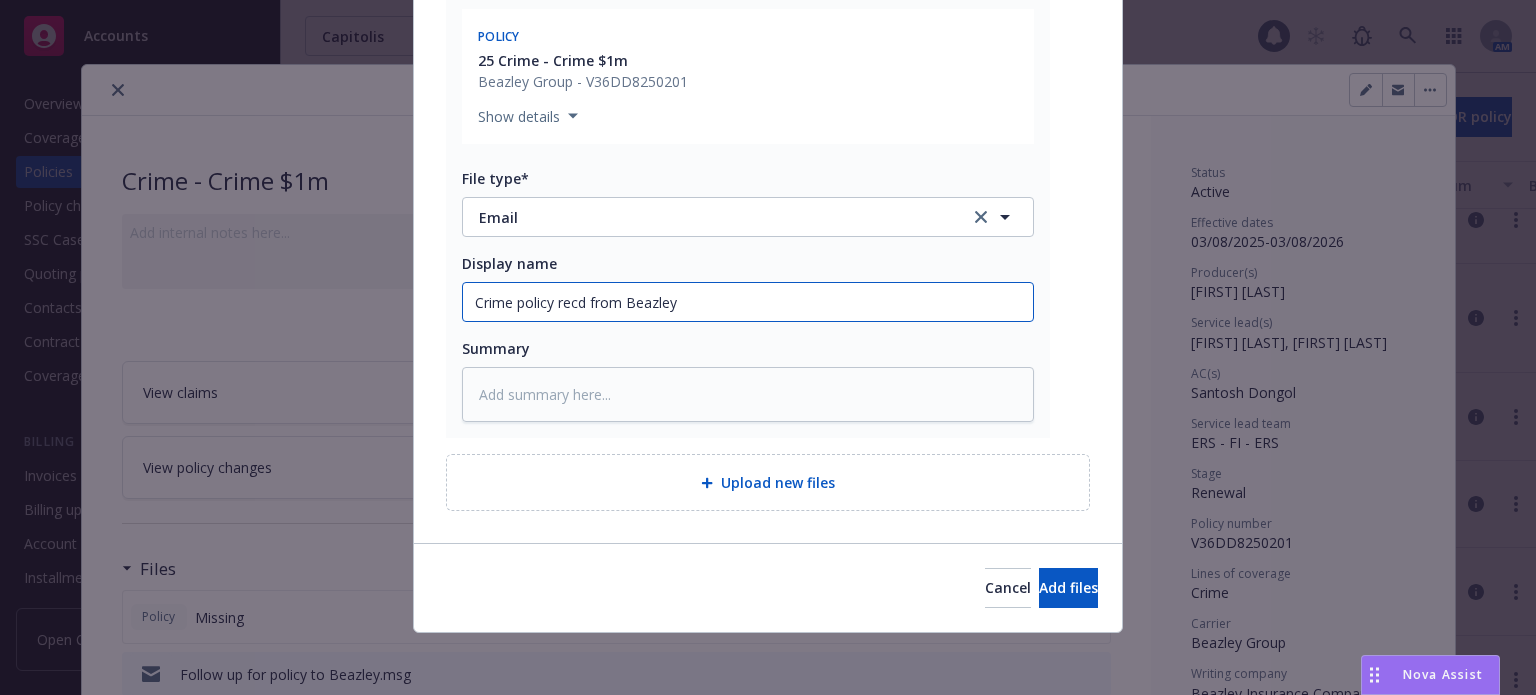 type on "Crime policy recd from Beazley" 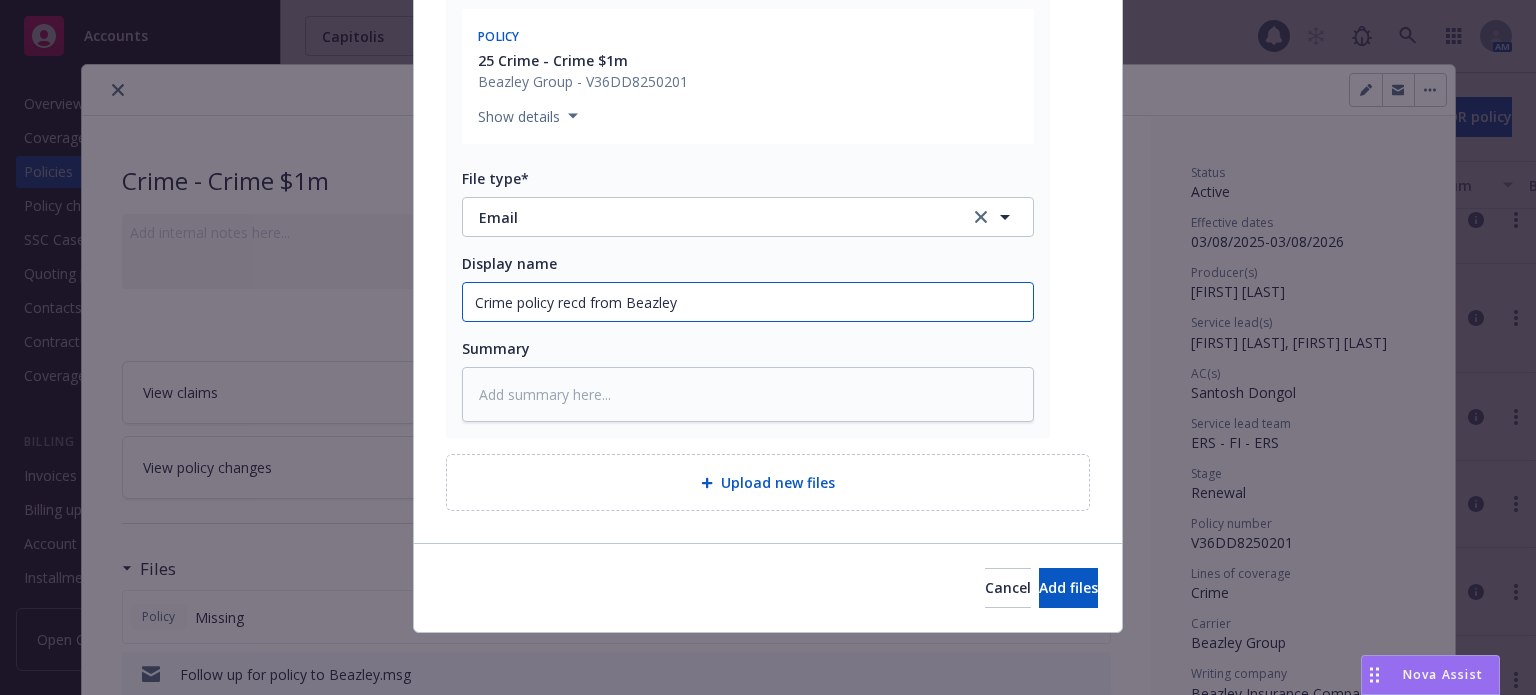 type on "x" 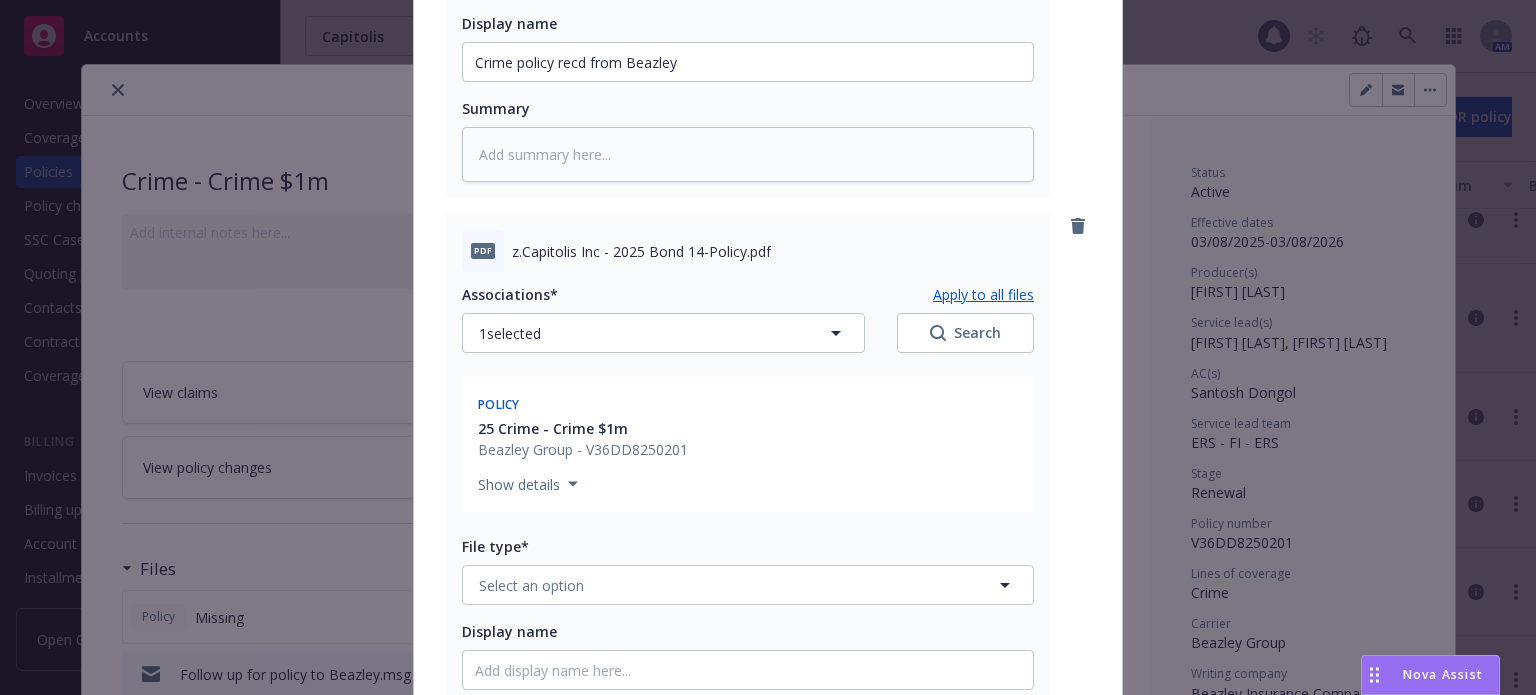 scroll, scrollTop: 688, scrollLeft: 0, axis: vertical 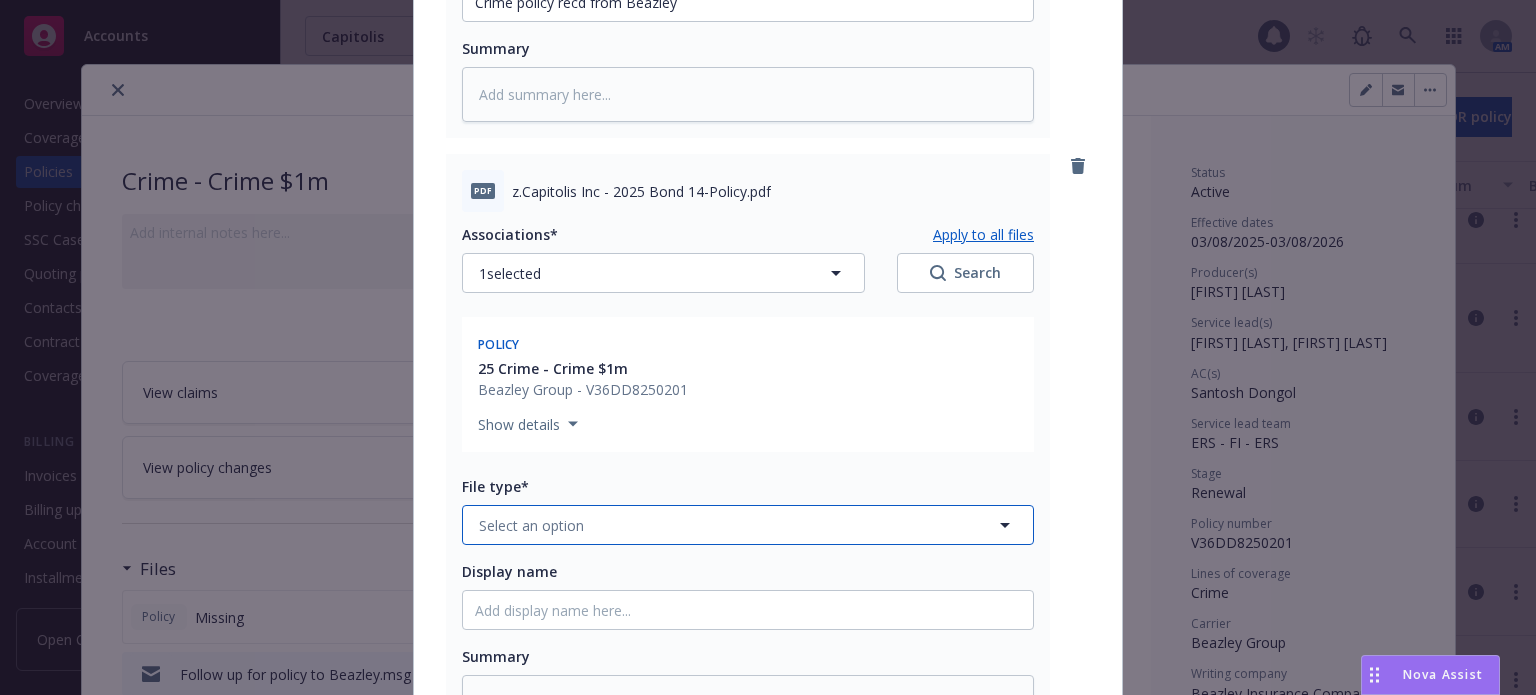 click on "Select an option" at bounding box center (748, 525) 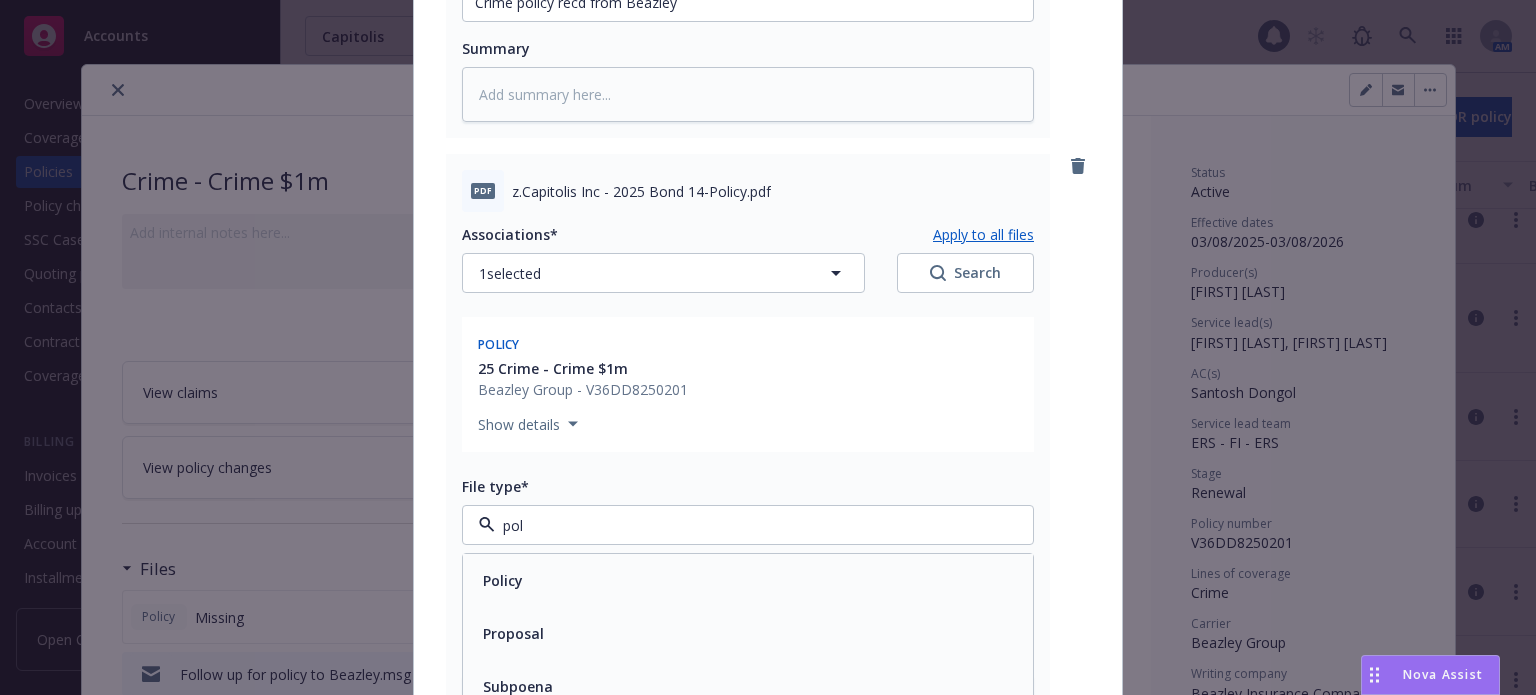 type on "poli" 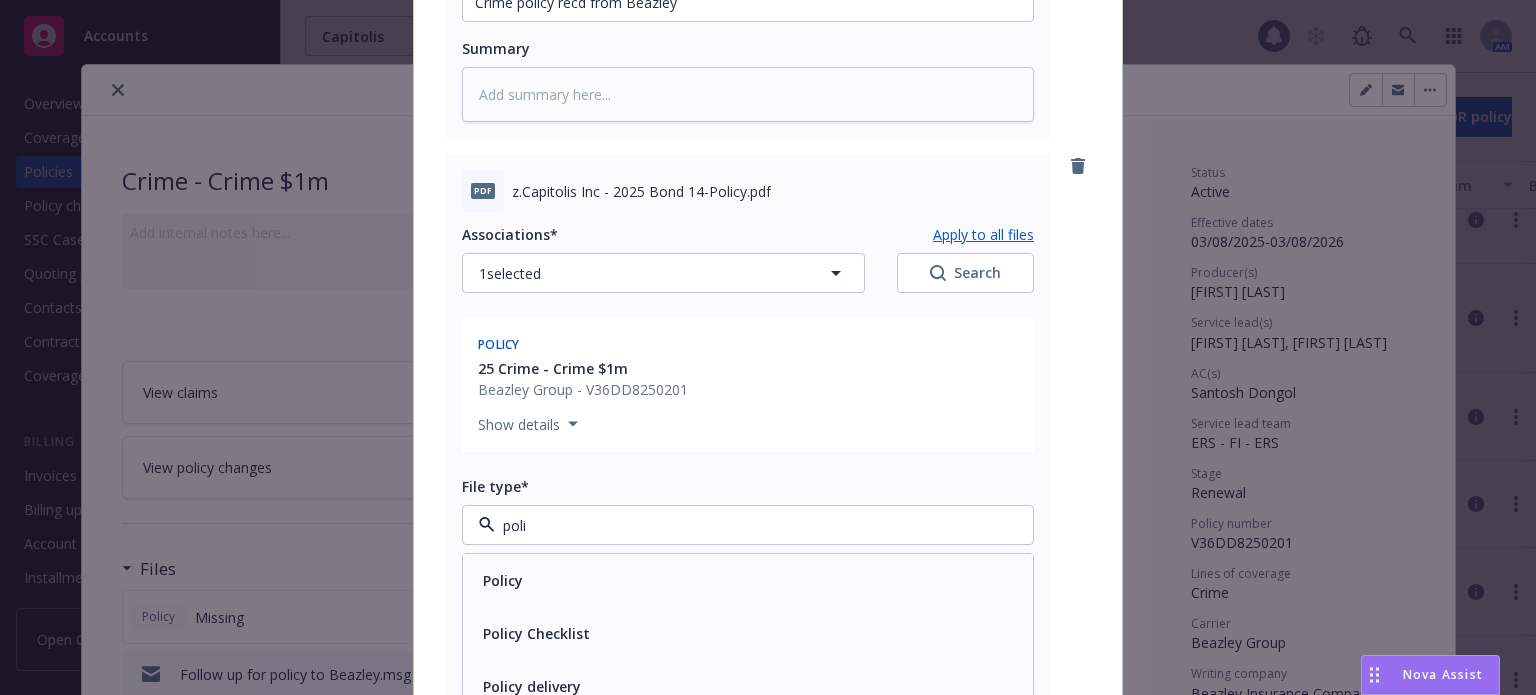 click on "Policy" at bounding box center [748, 580] 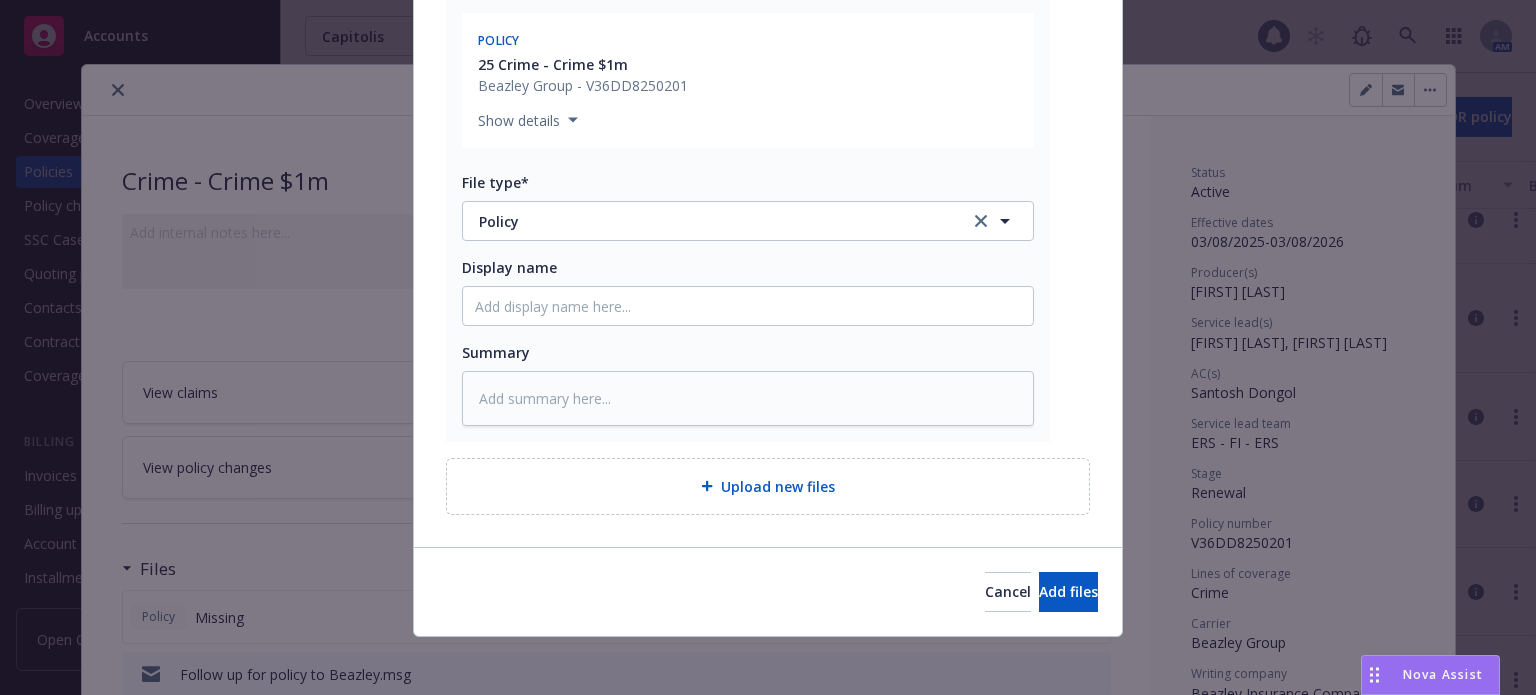 scroll, scrollTop: 996, scrollLeft: 0, axis: vertical 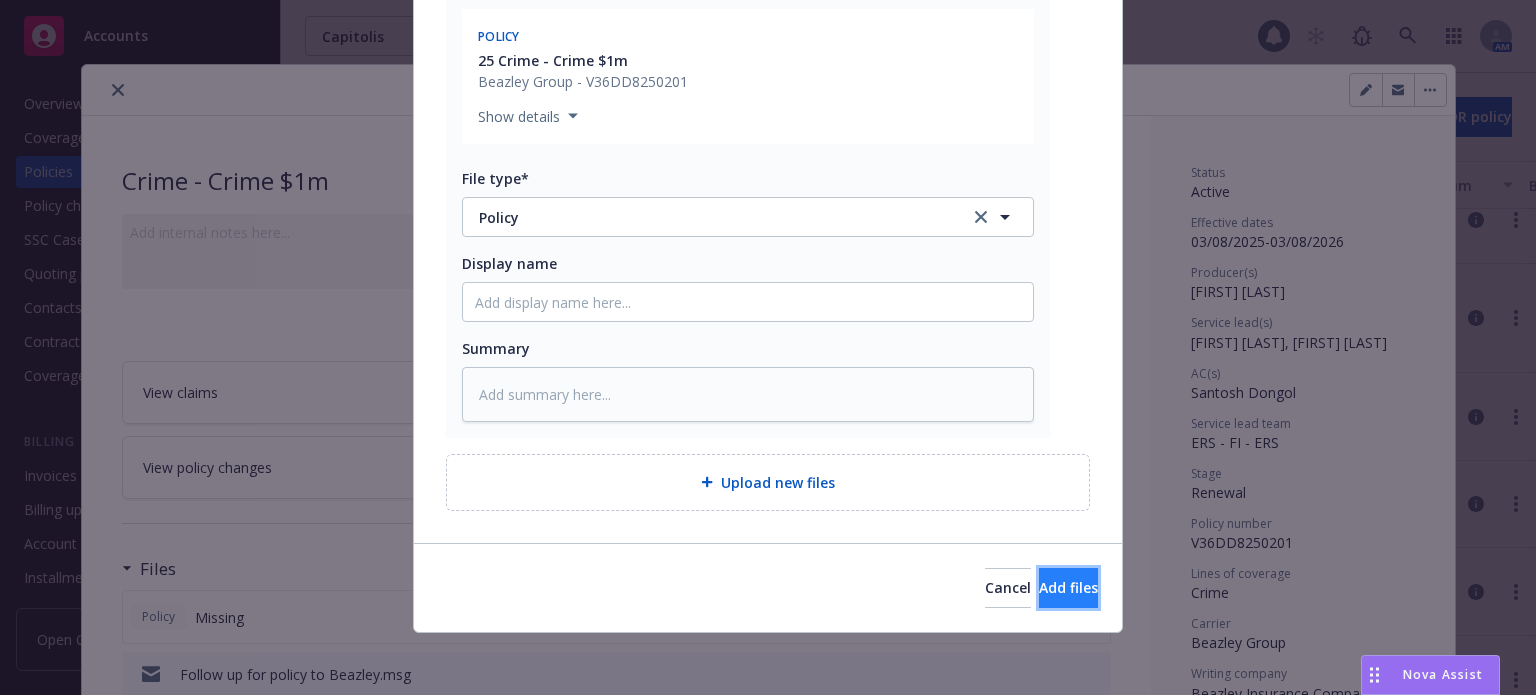 click on "Add files" at bounding box center [1068, 587] 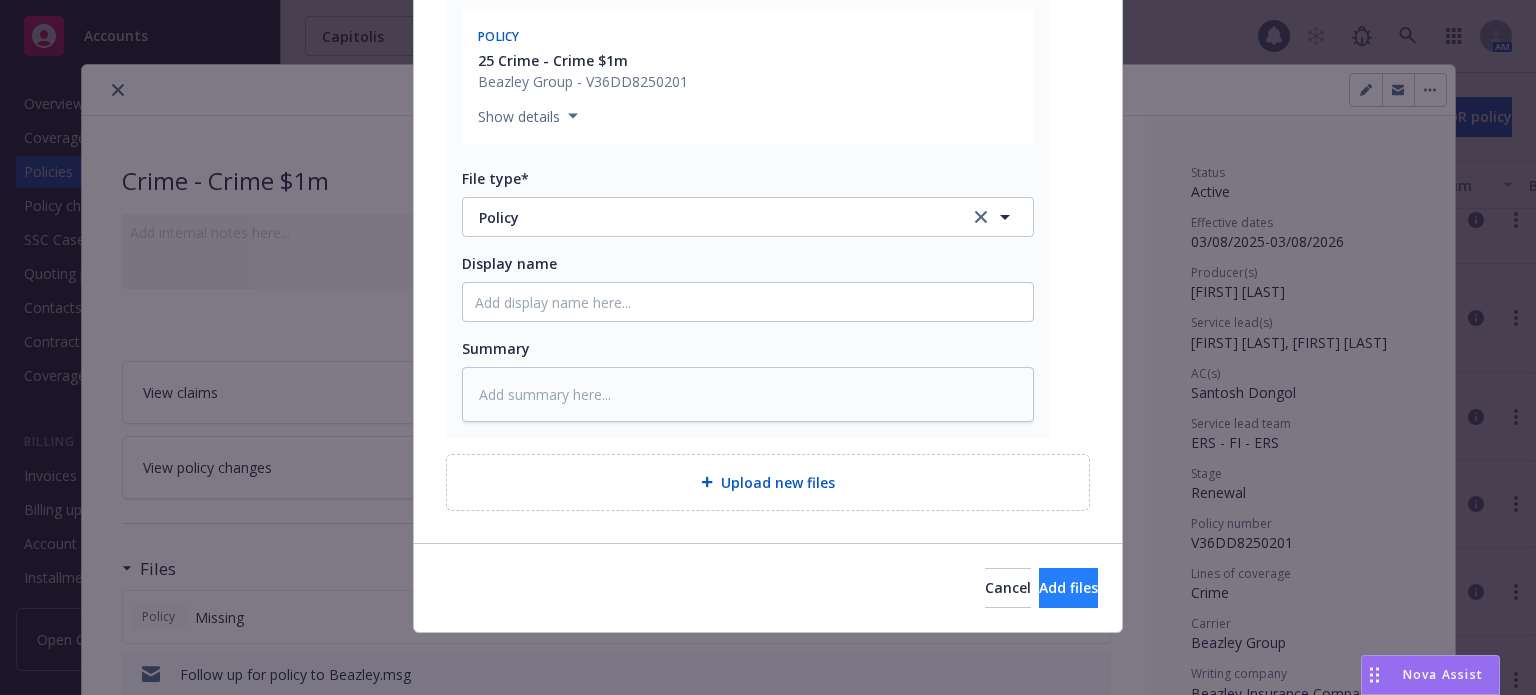 scroll, scrollTop: 923, scrollLeft: 0, axis: vertical 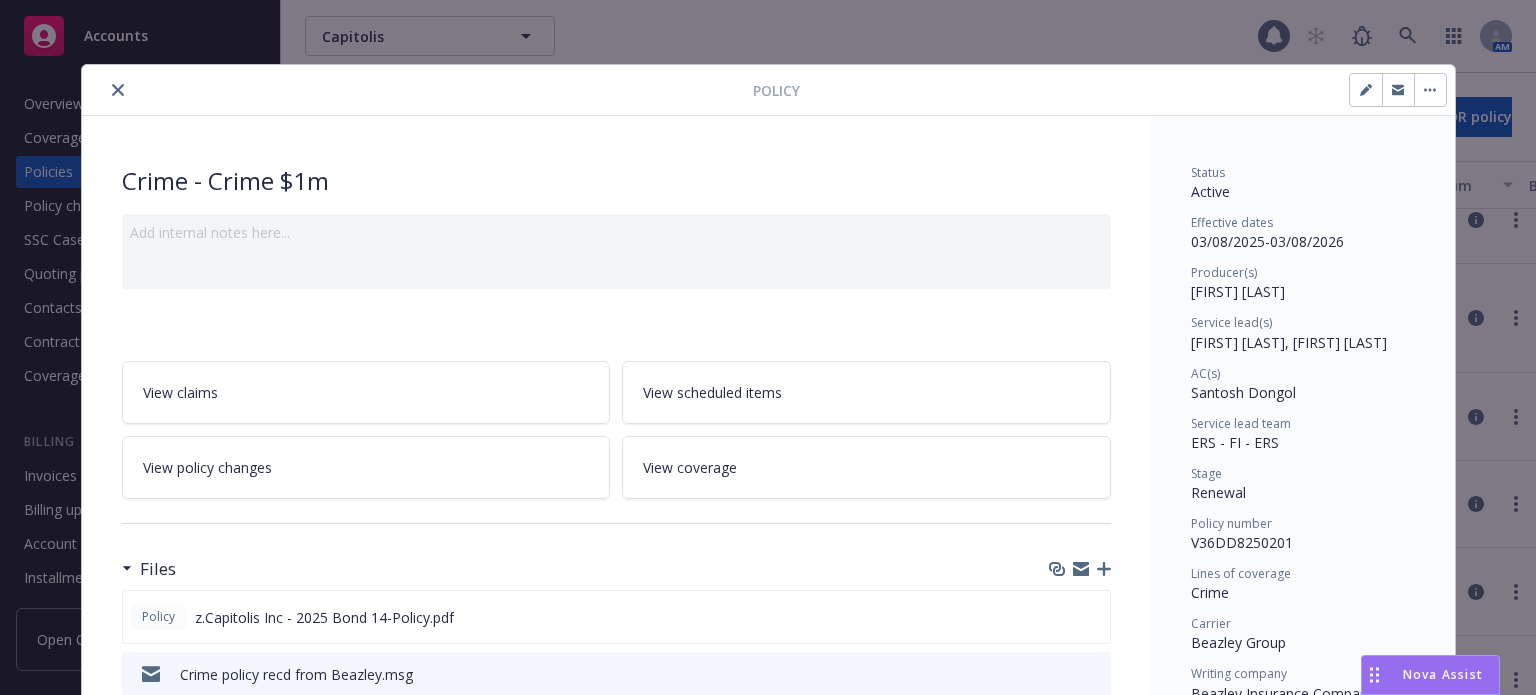 click 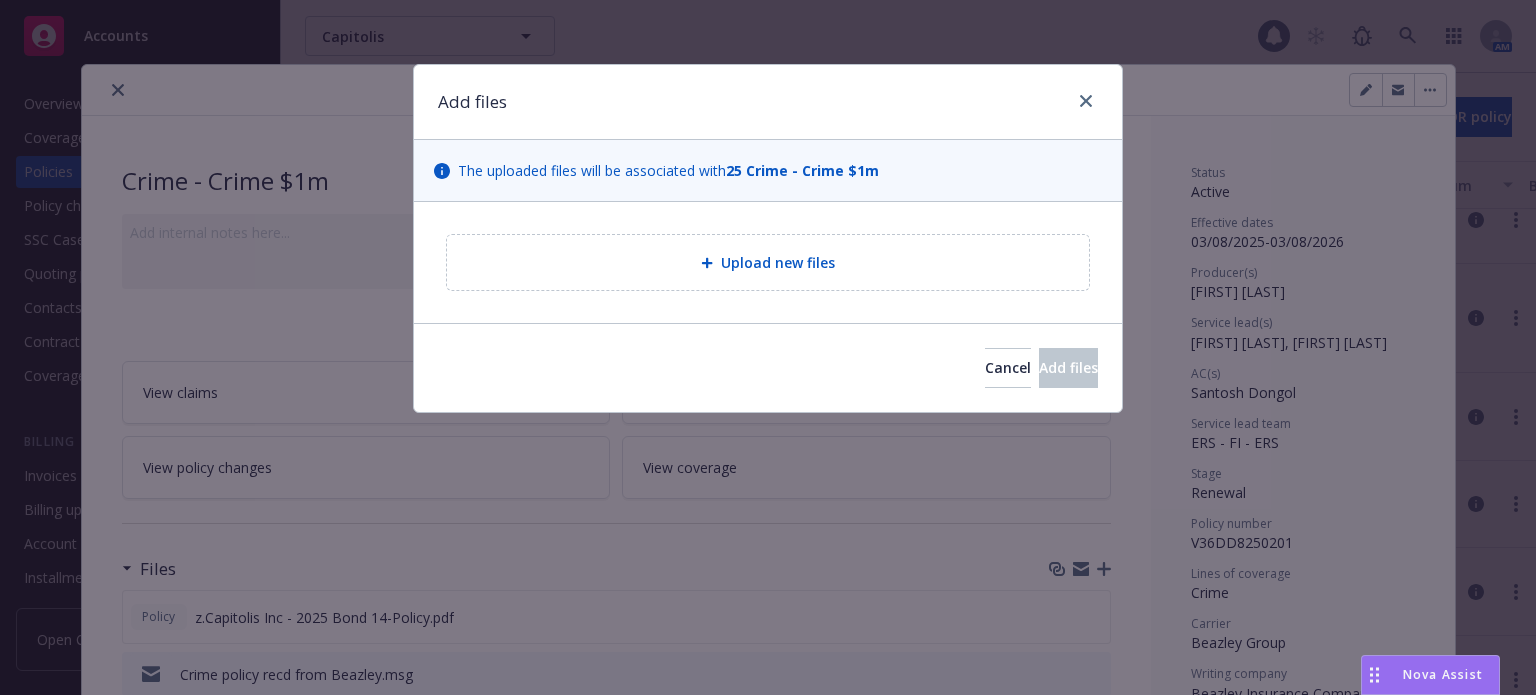 type on "x" 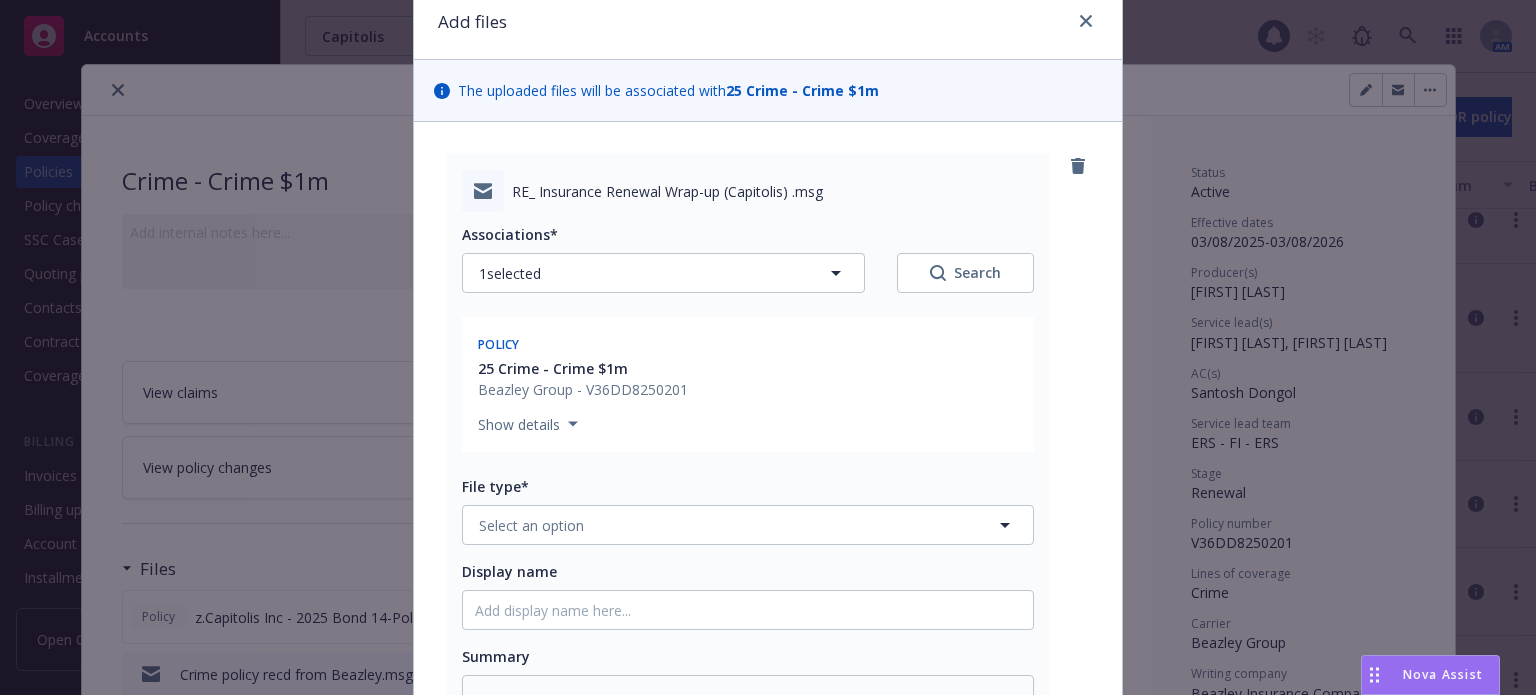 scroll, scrollTop: 200, scrollLeft: 0, axis: vertical 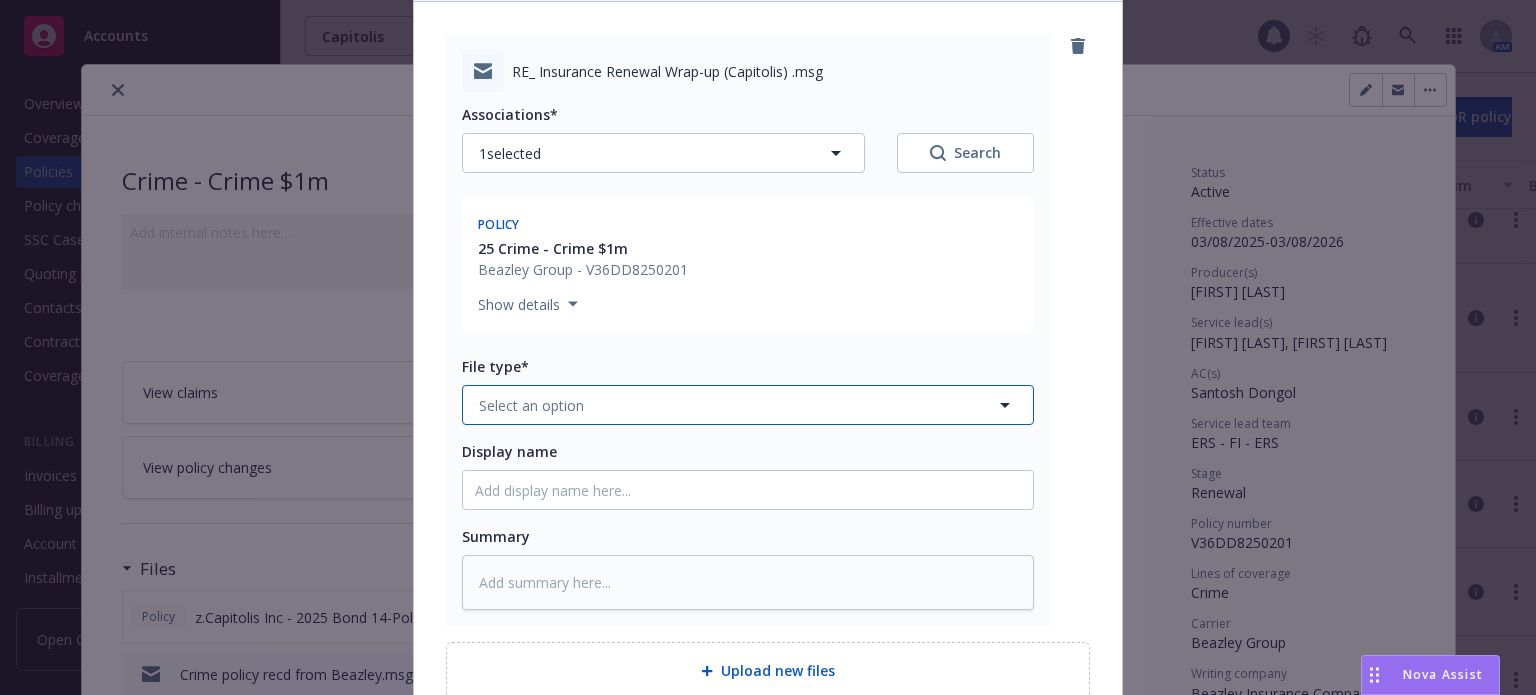 click on "Select an option" at bounding box center (531, 405) 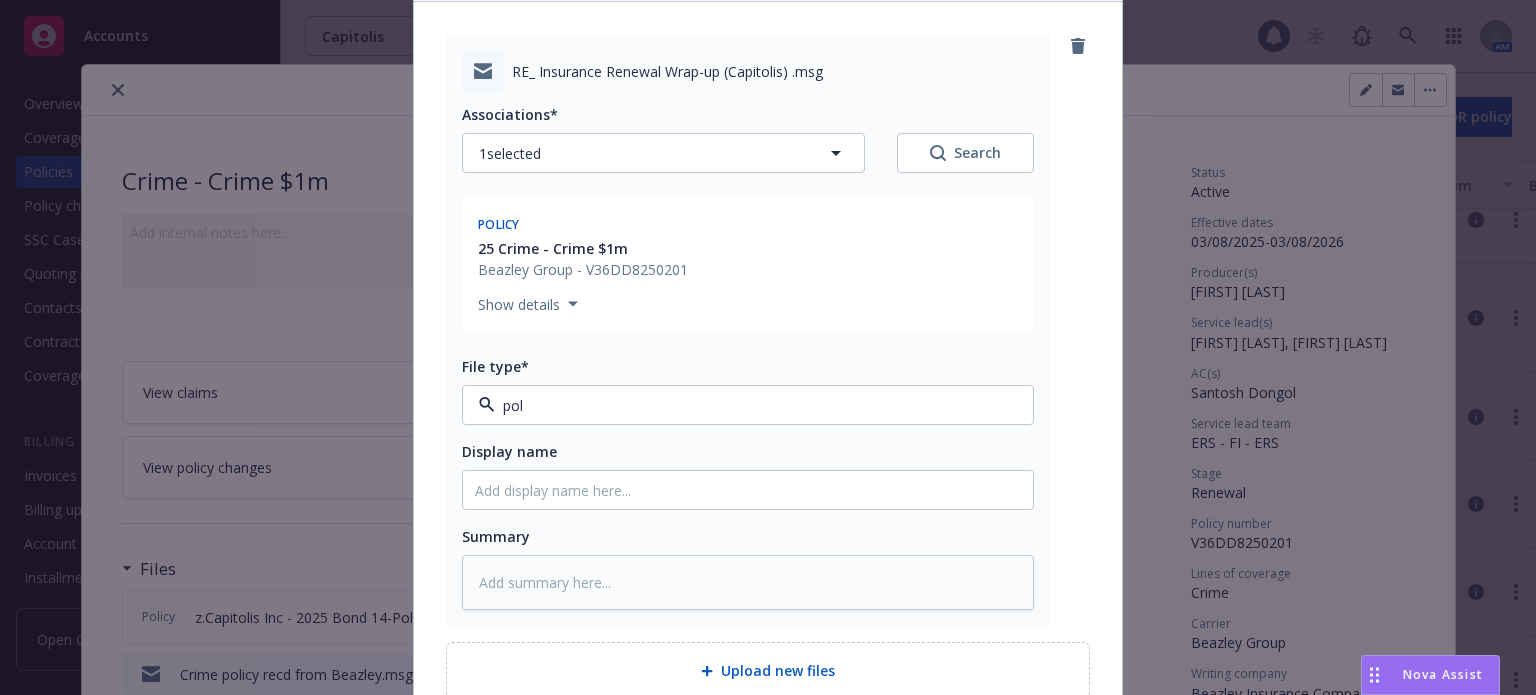 type on "poli" 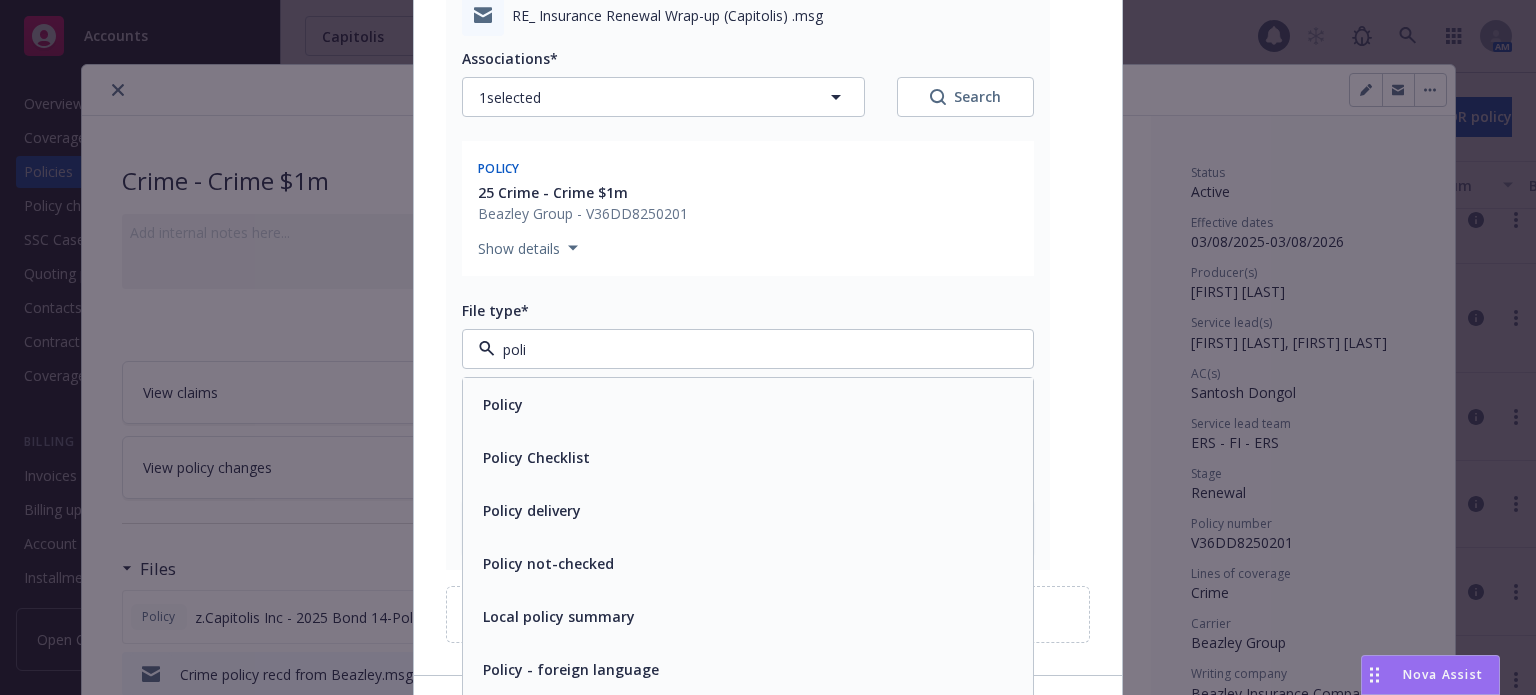 scroll, scrollTop: 300, scrollLeft: 0, axis: vertical 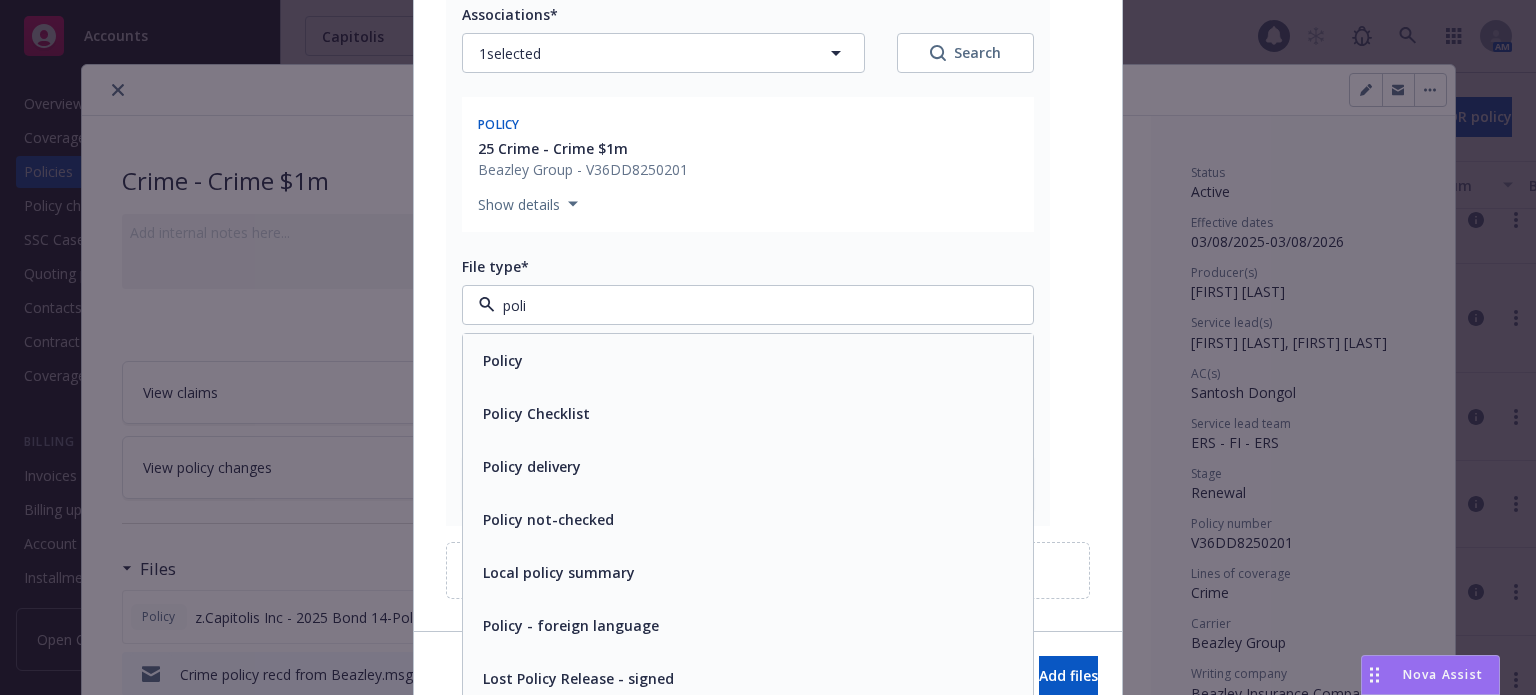 click on "Policy delivery" at bounding box center (532, 466) 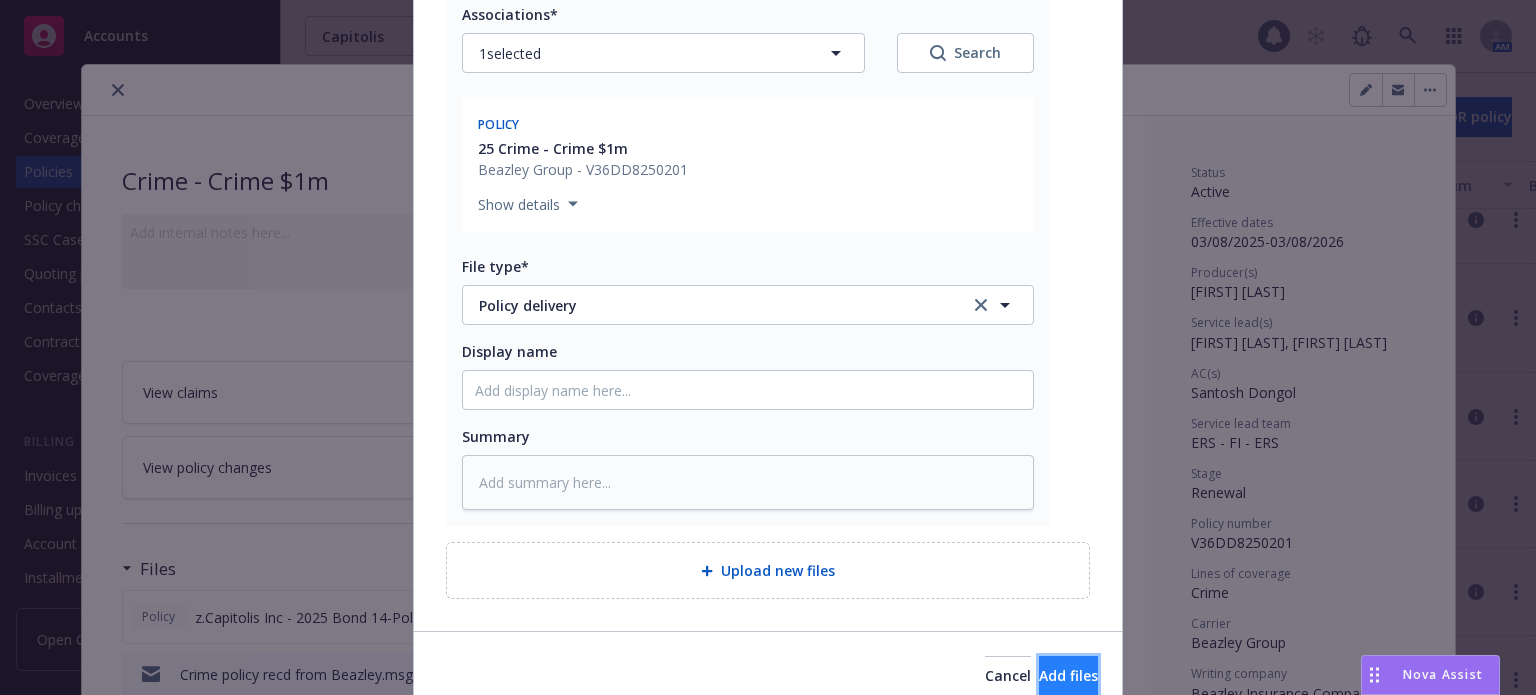click on "Add files" at bounding box center [1068, 675] 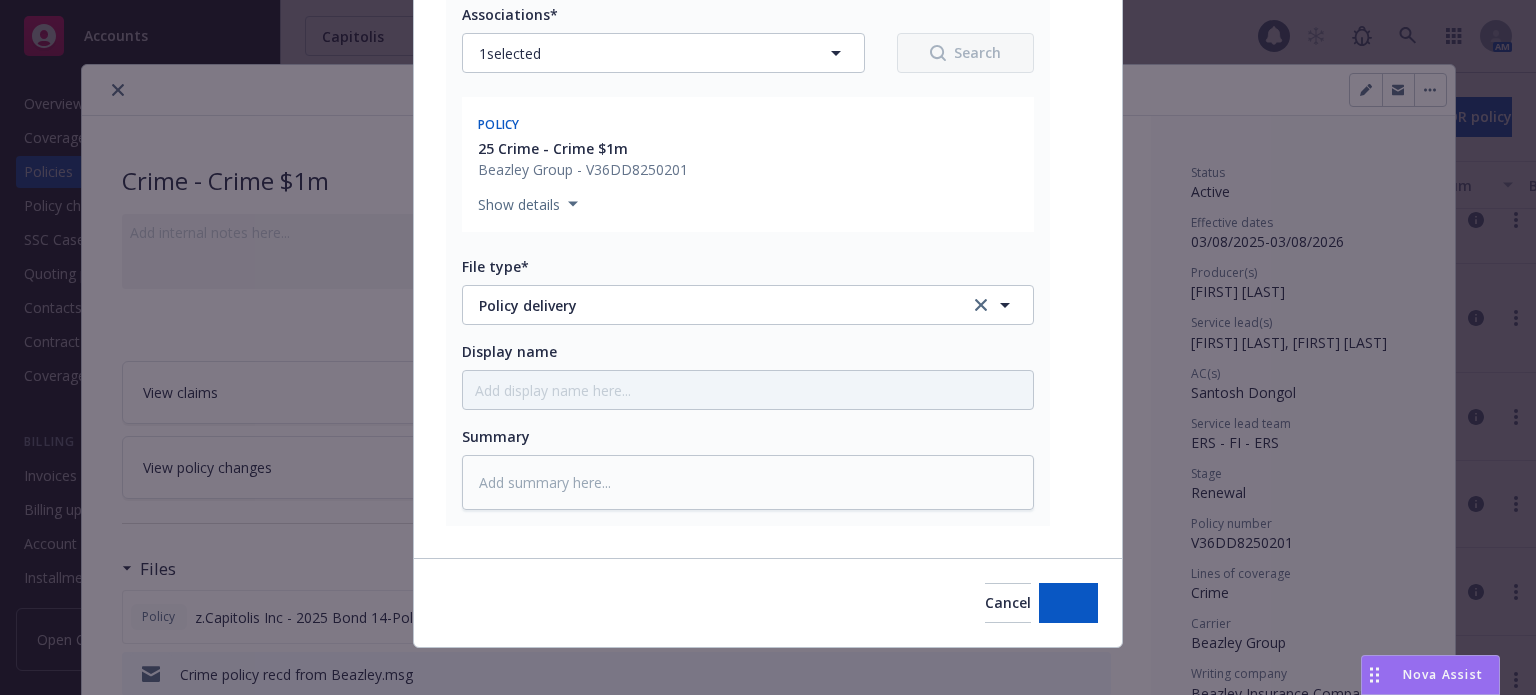 type on "x" 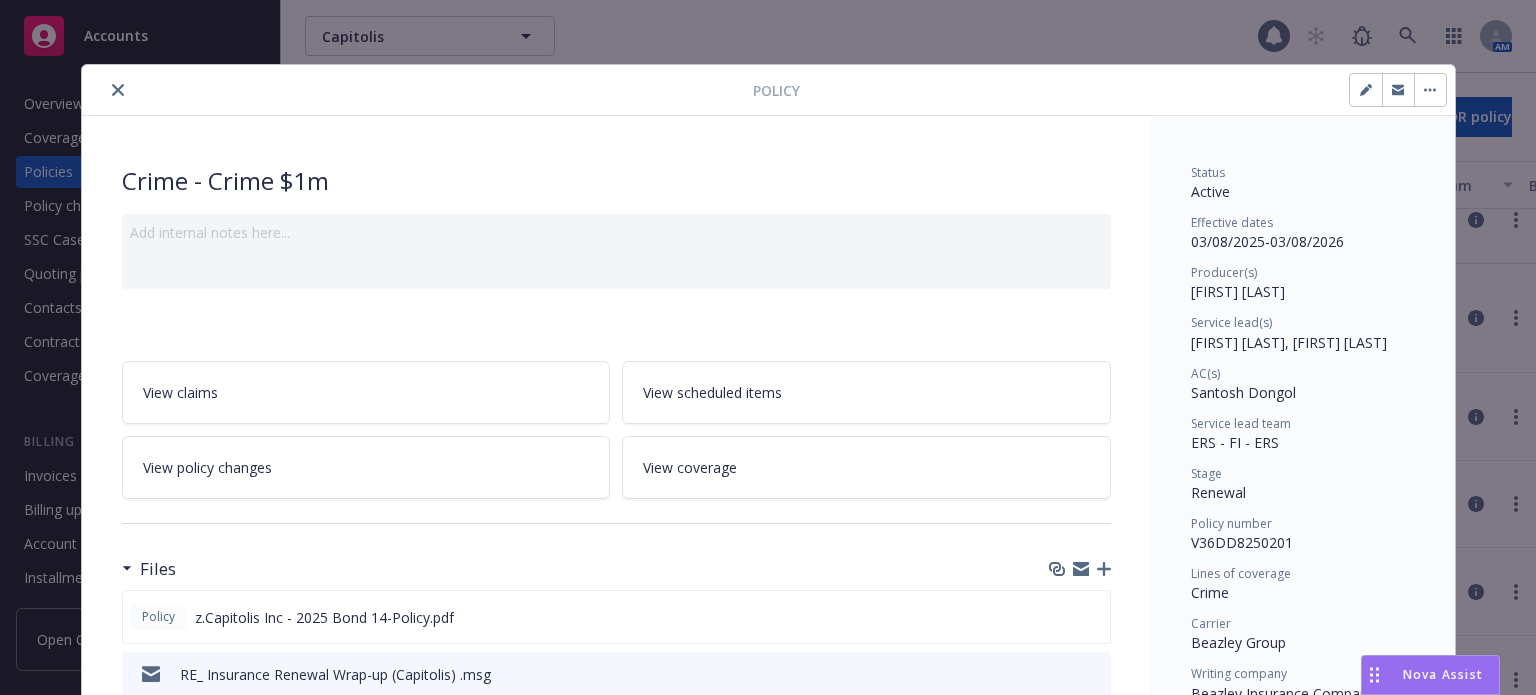 click 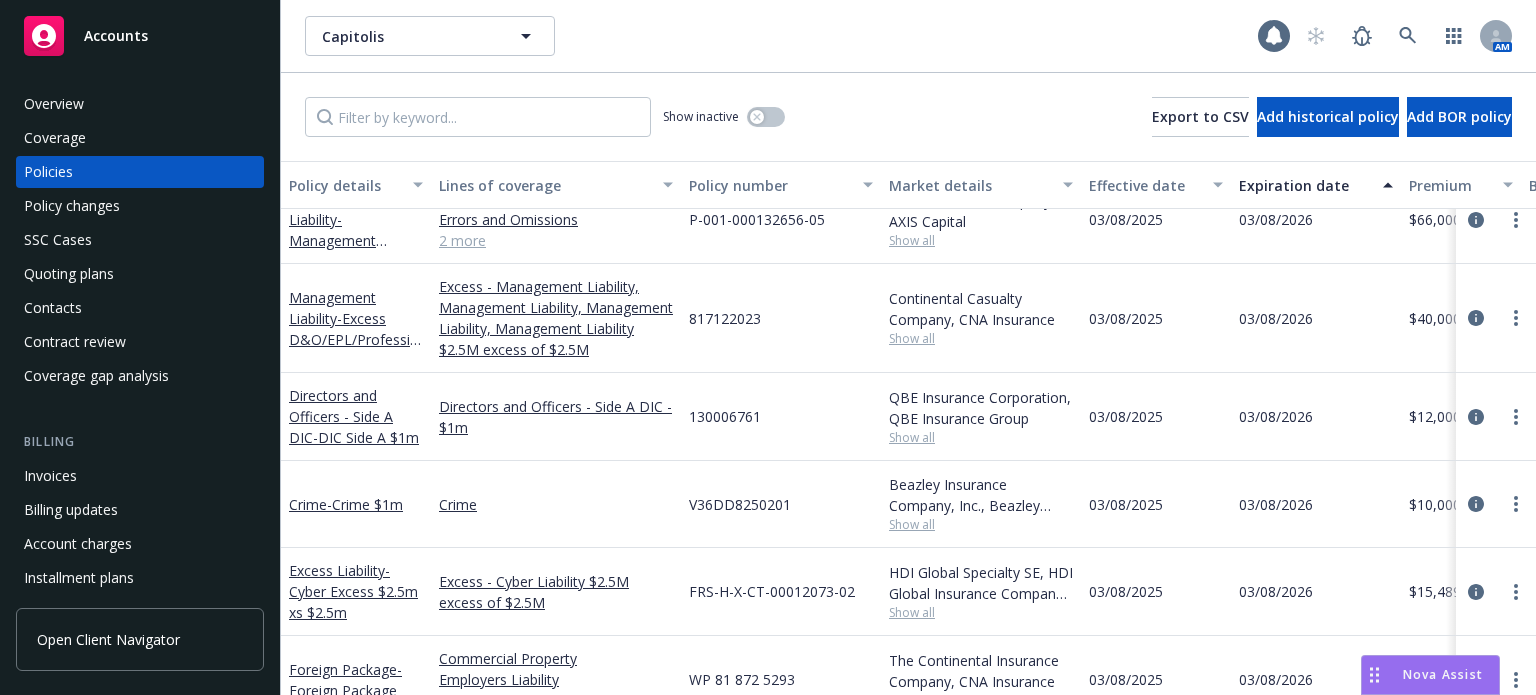 click on "Crime  -  Crime $1m" at bounding box center (356, 504) 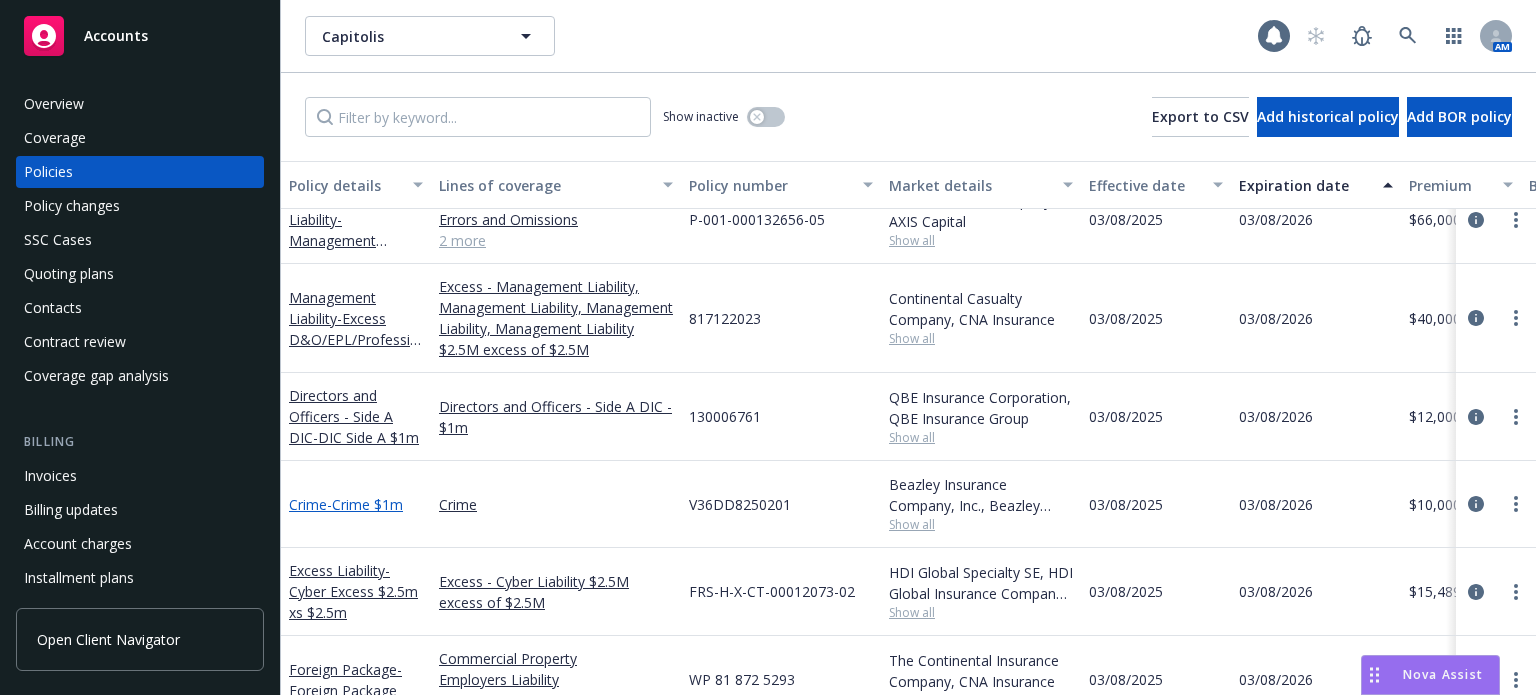 click on "-  Crime $1m" at bounding box center (365, 504) 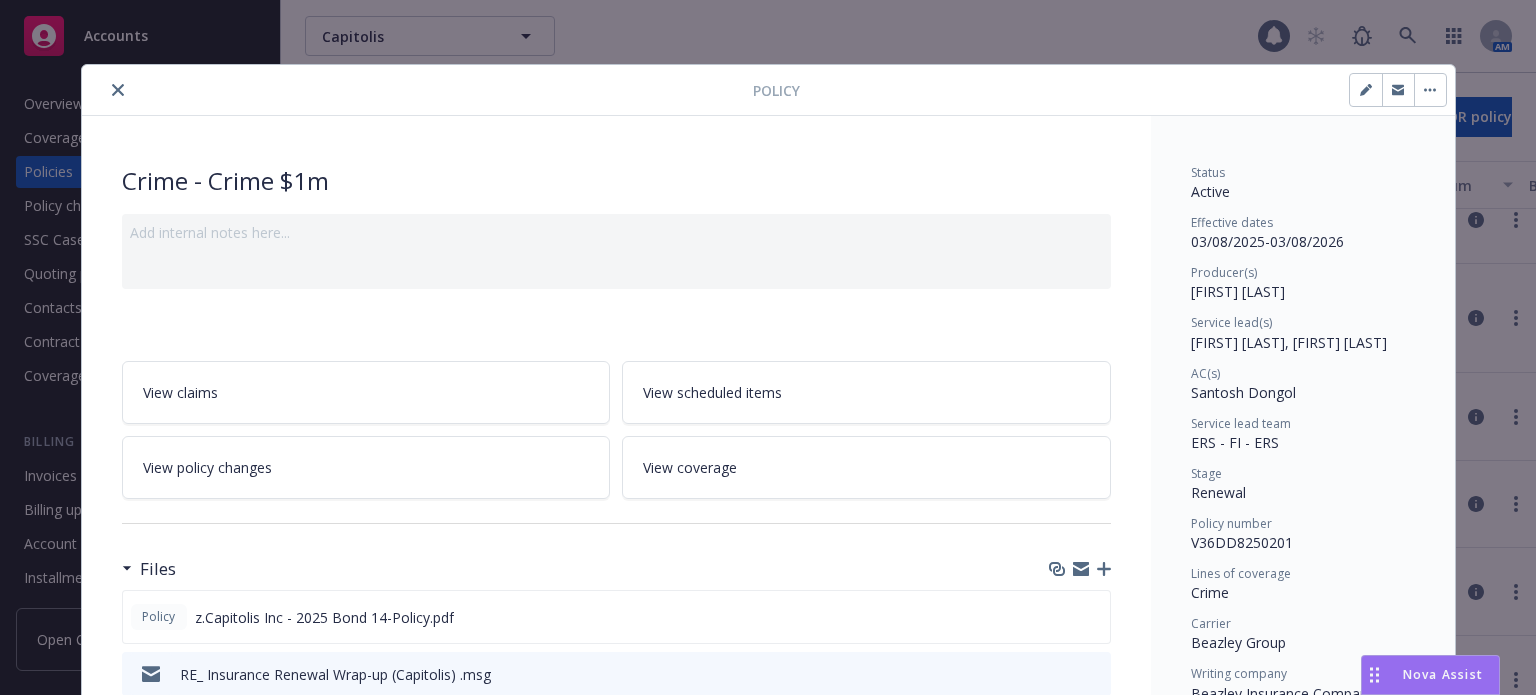 scroll, scrollTop: 60, scrollLeft: 0, axis: vertical 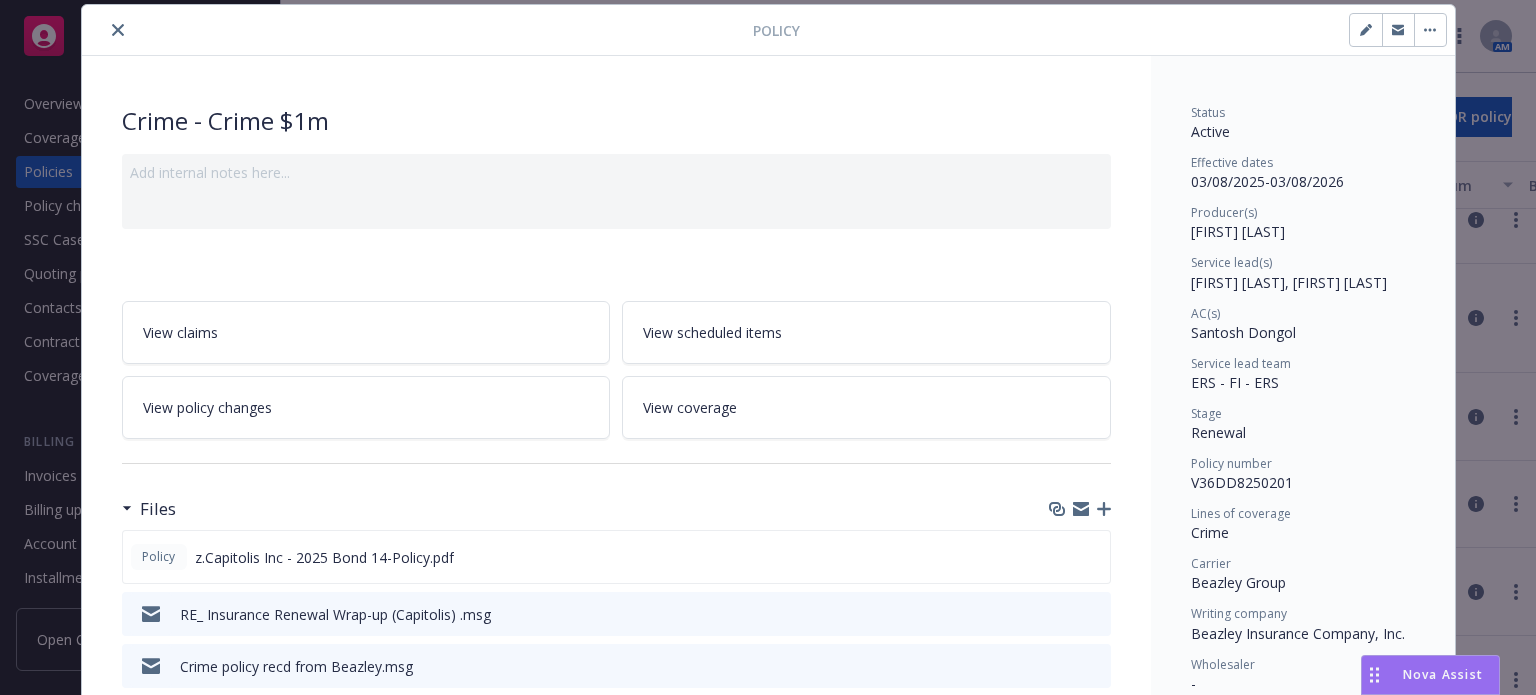 click 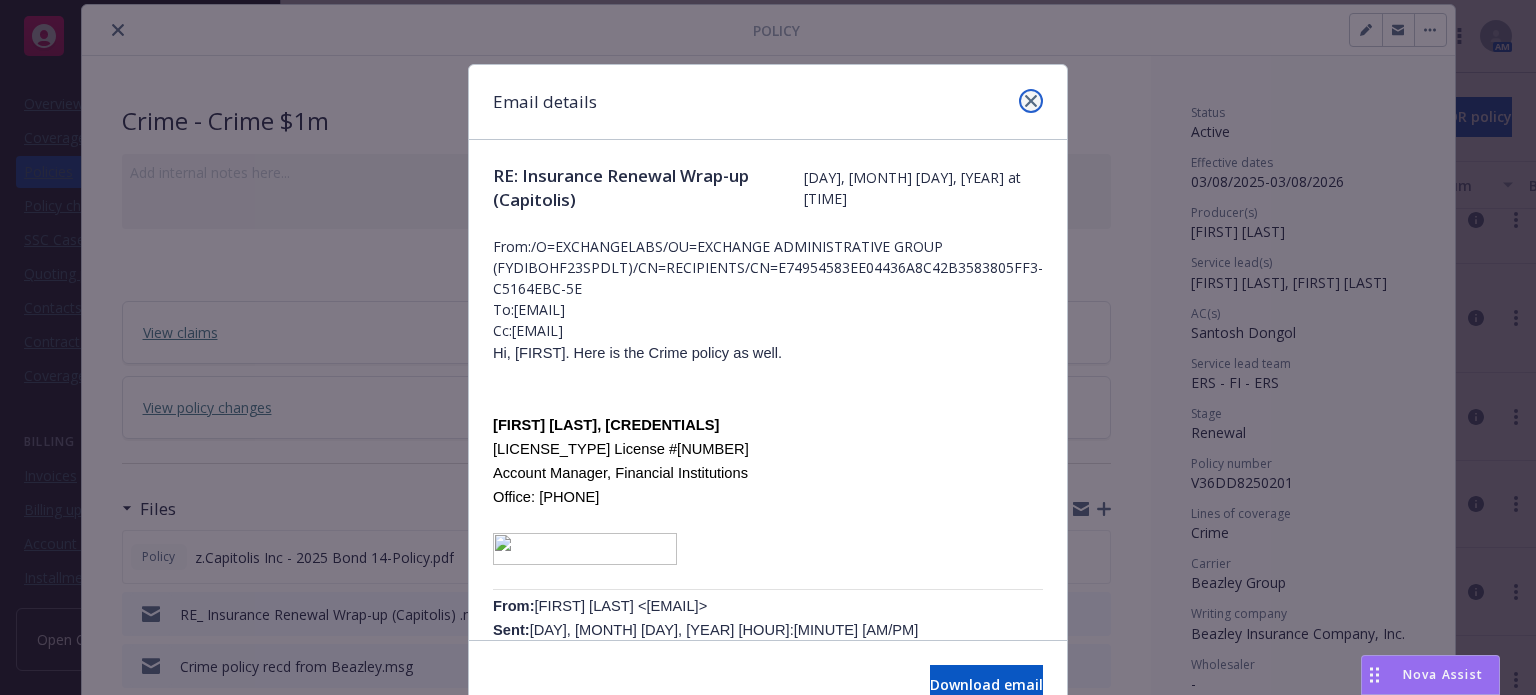 click at bounding box center [1031, 101] 